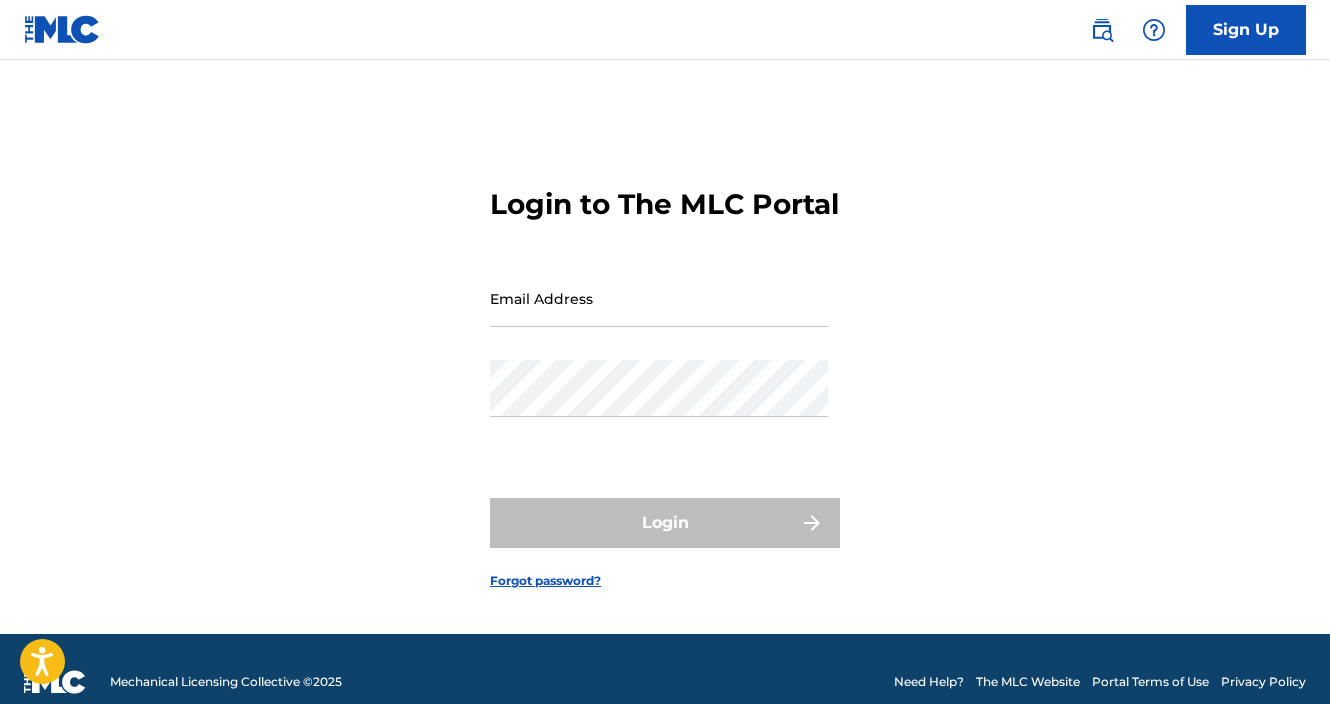 scroll, scrollTop: 0, scrollLeft: 0, axis: both 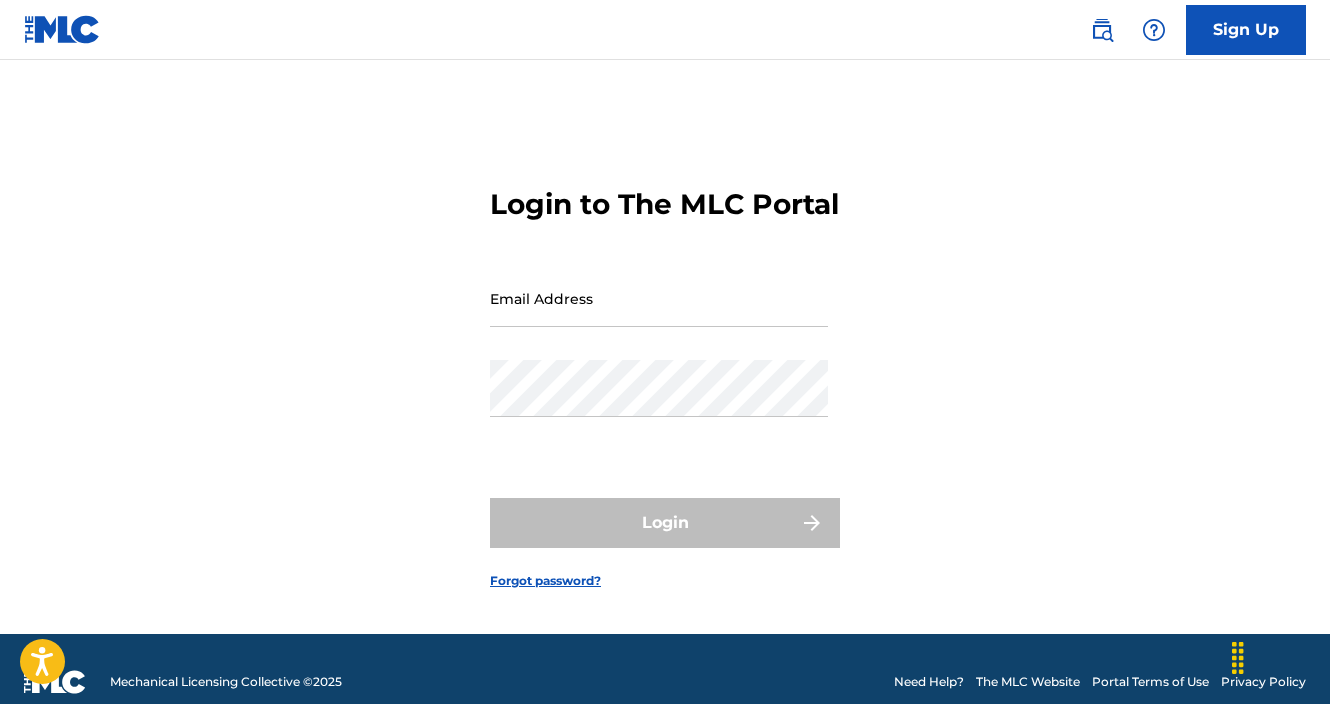 click on "Email Address" at bounding box center [659, 298] 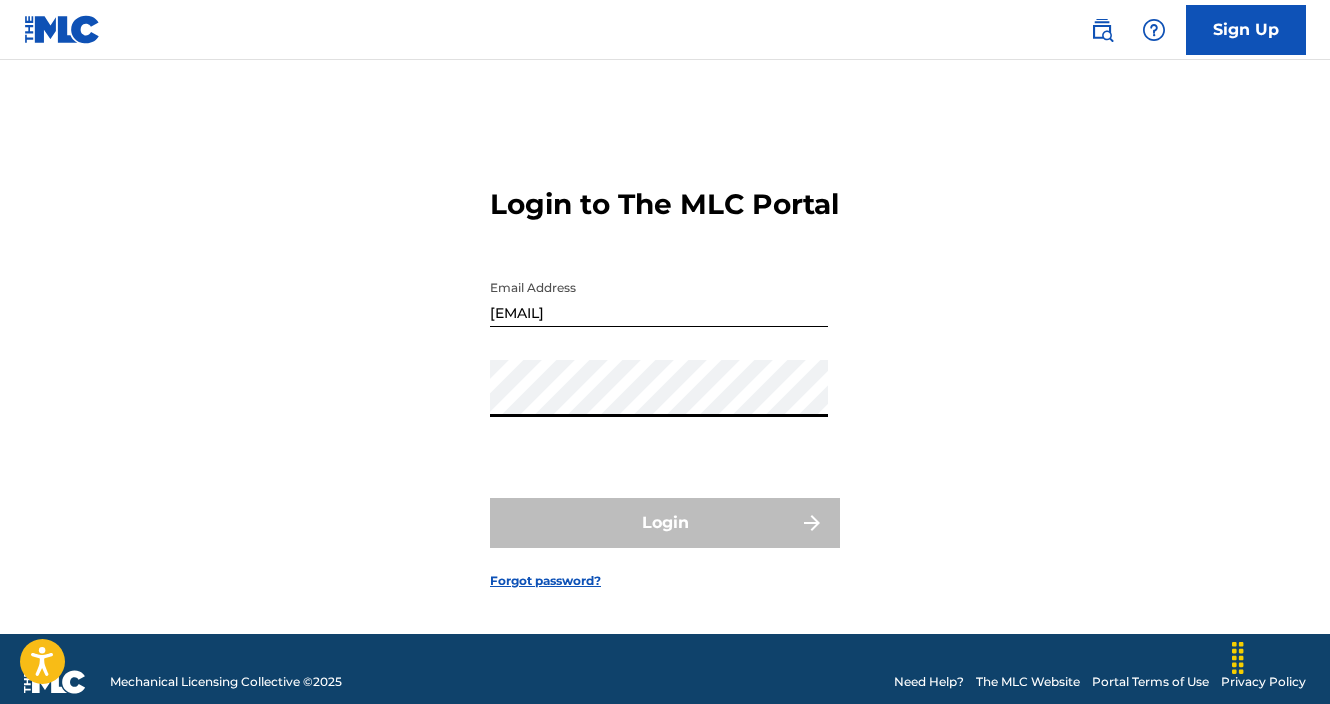 click on "Login to The MLC Portal Email Address [EMAIL] Password Login Forgot password?" at bounding box center (665, 372) 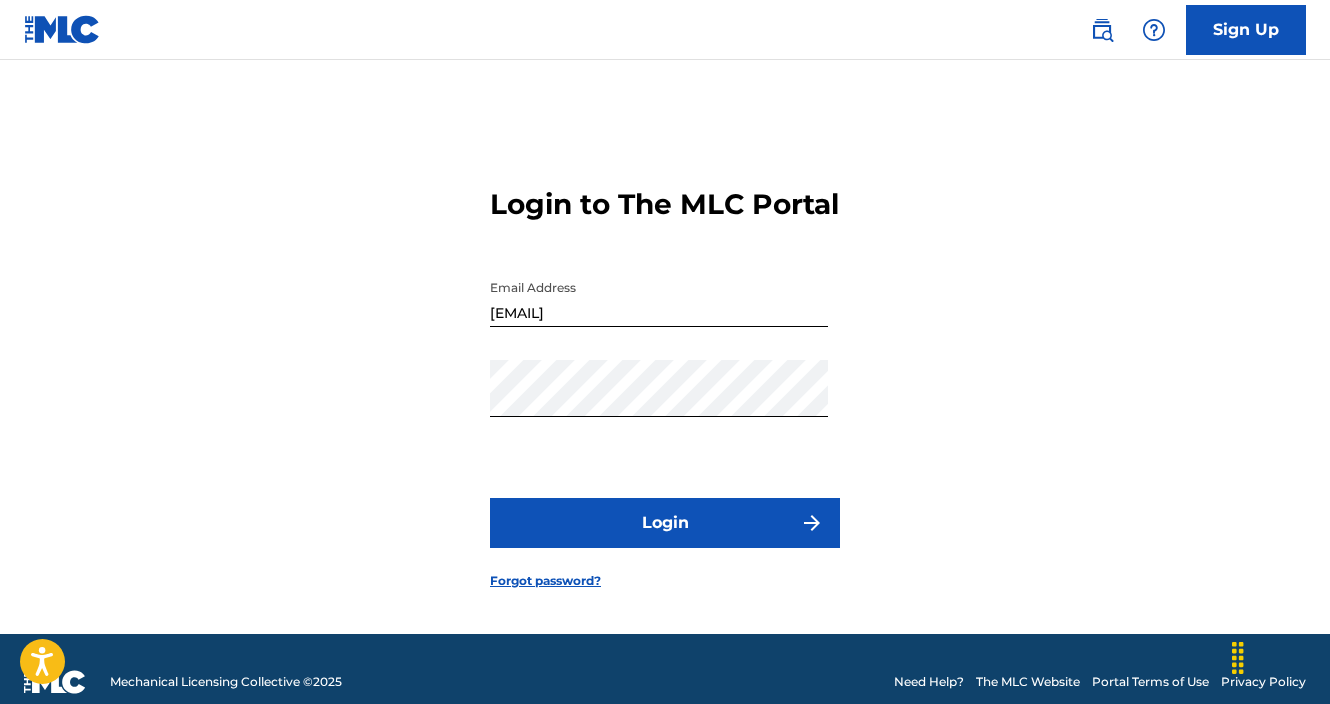 click on "Login" at bounding box center (665, 523) 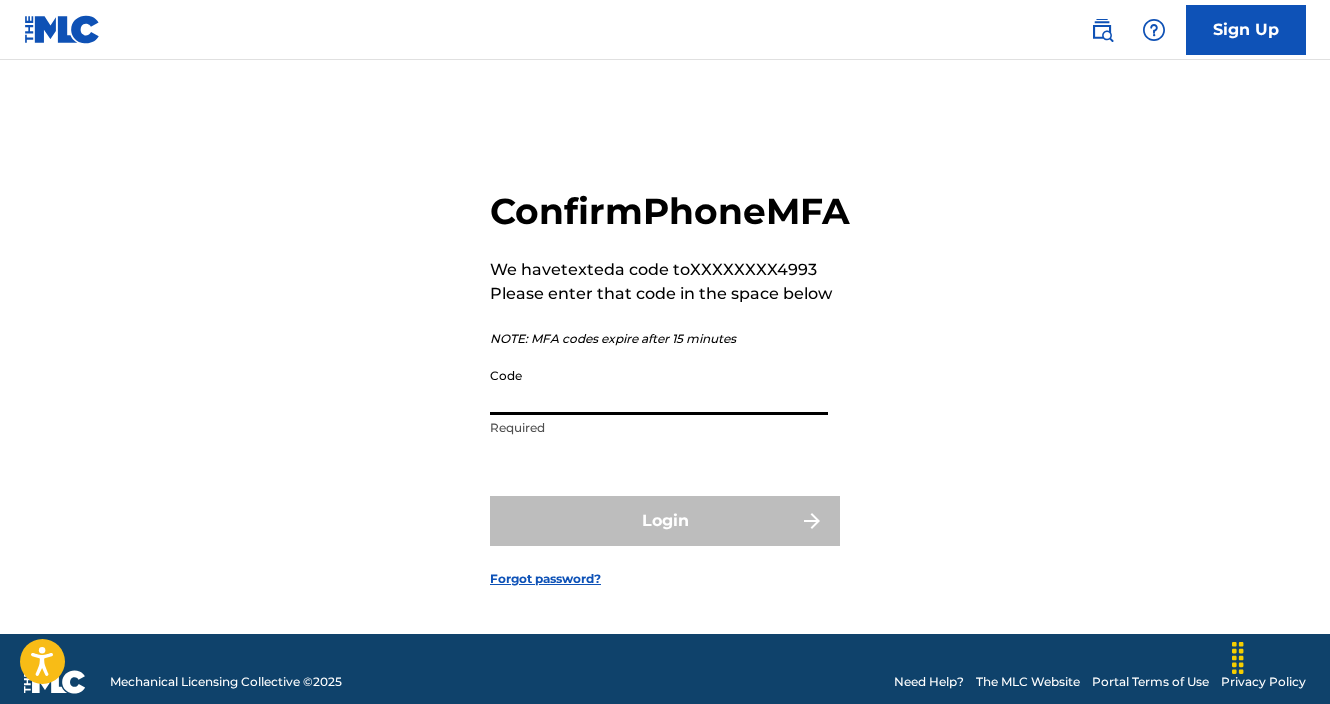 click on "Code" at bounding box center [659, 386] 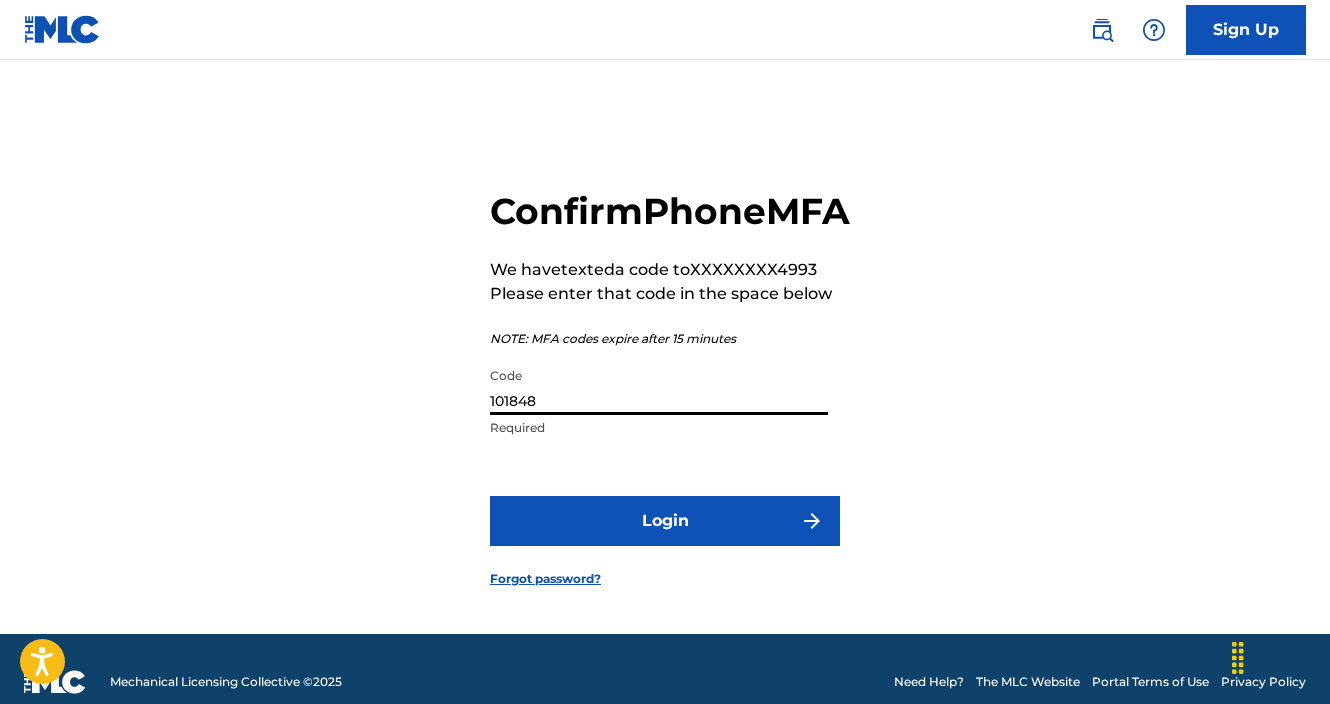 type on "101848" 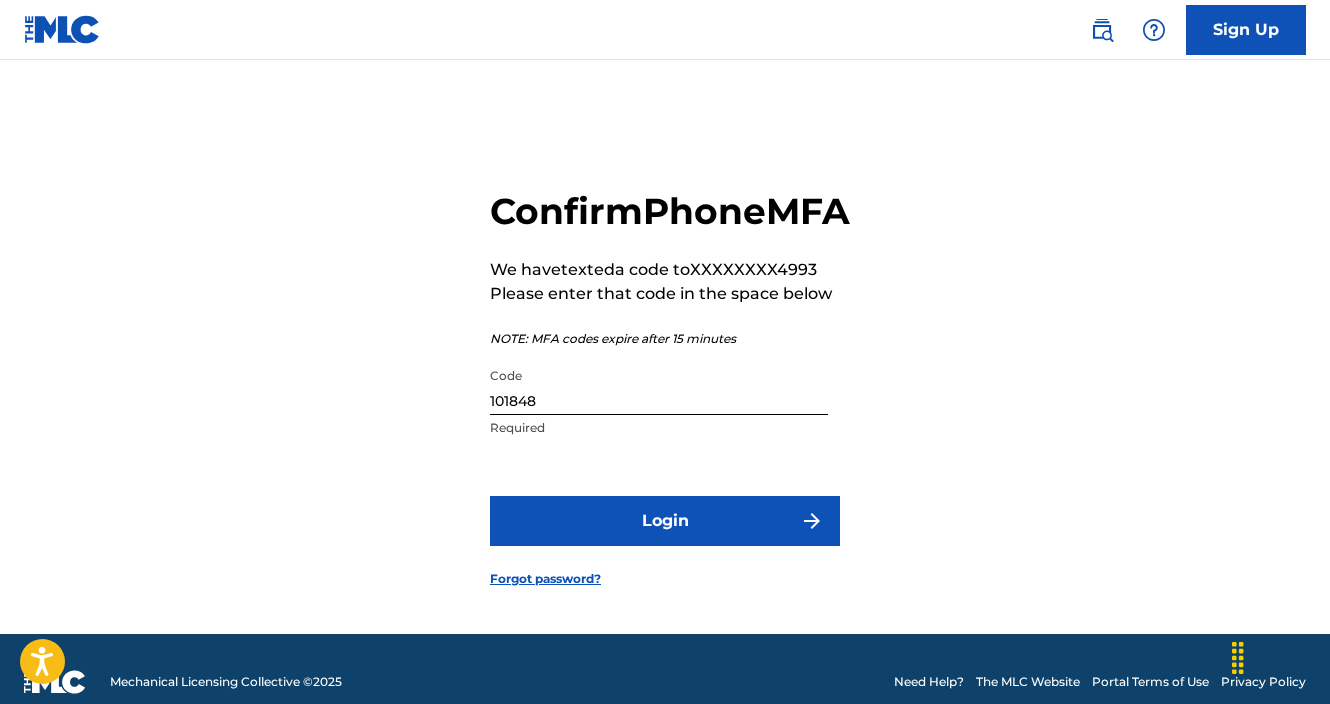 click on "Login" at bounding box center (665, 521) 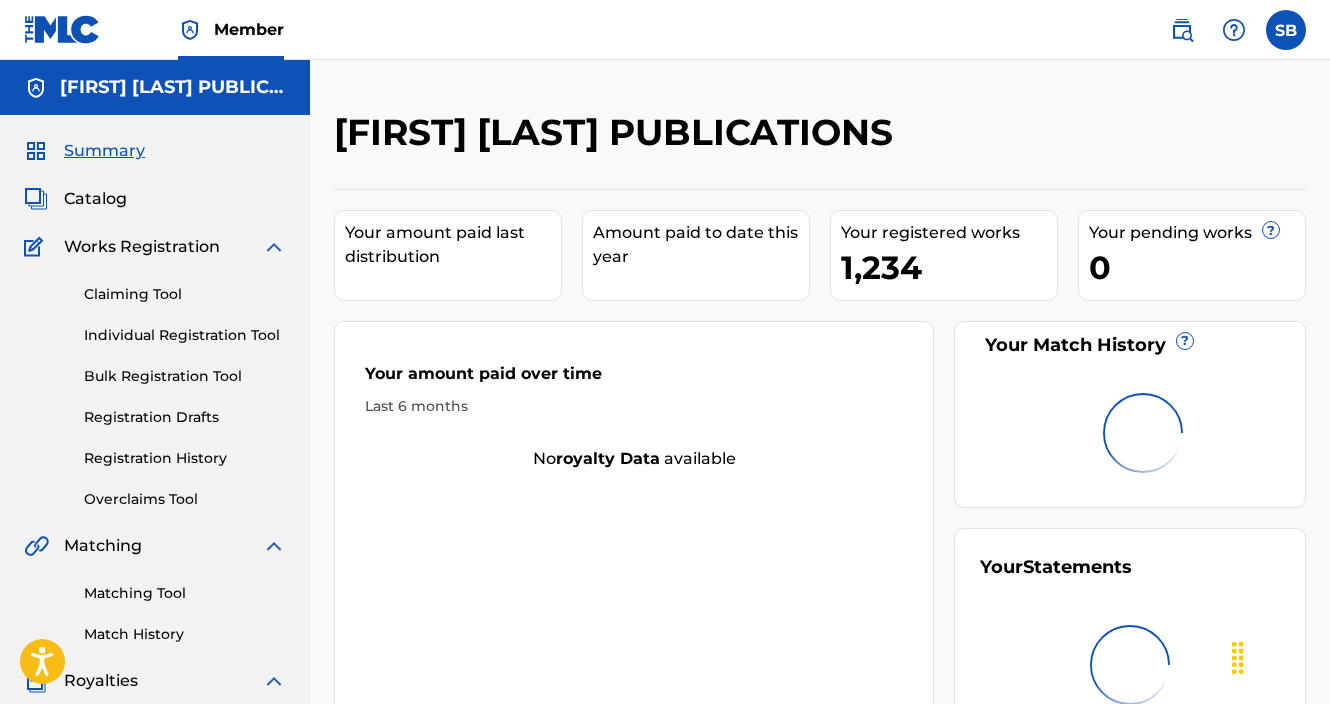 scroll, scrollTop: 0, scrollLeft: 0, axis: both 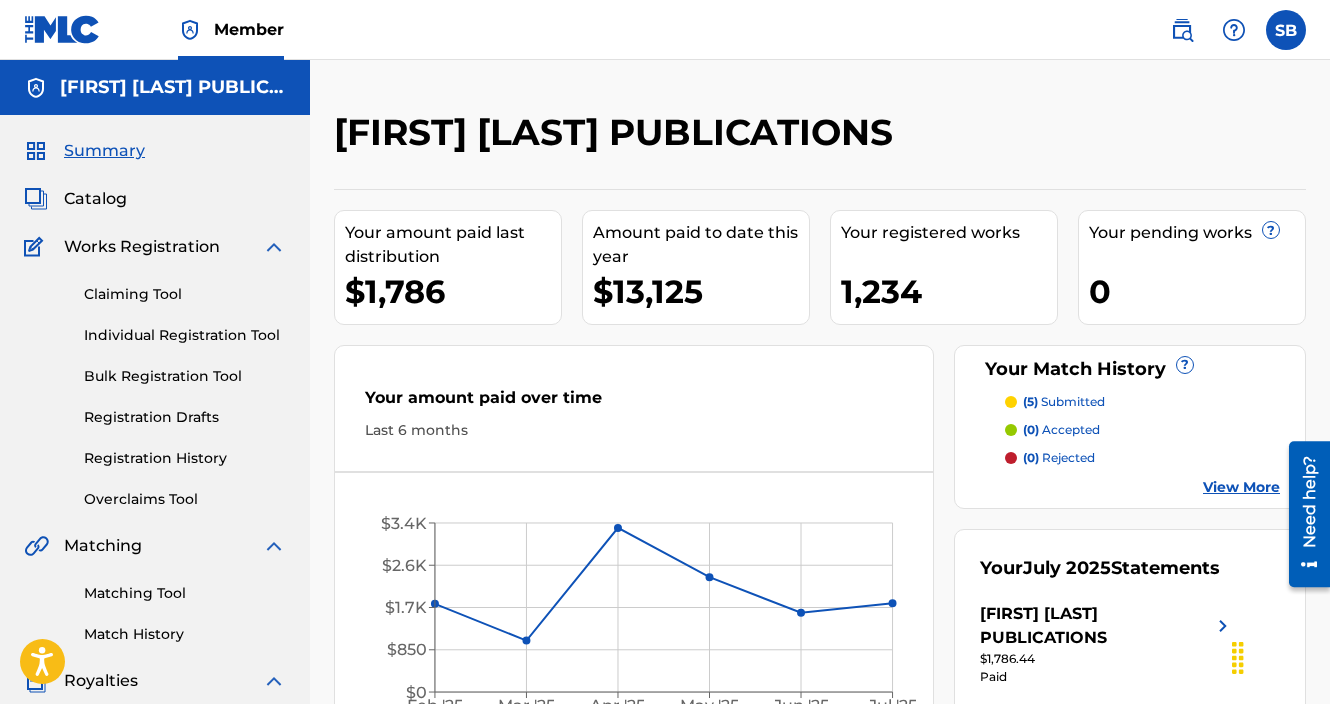 click on "Catalog" at bounding box center (95, 199) 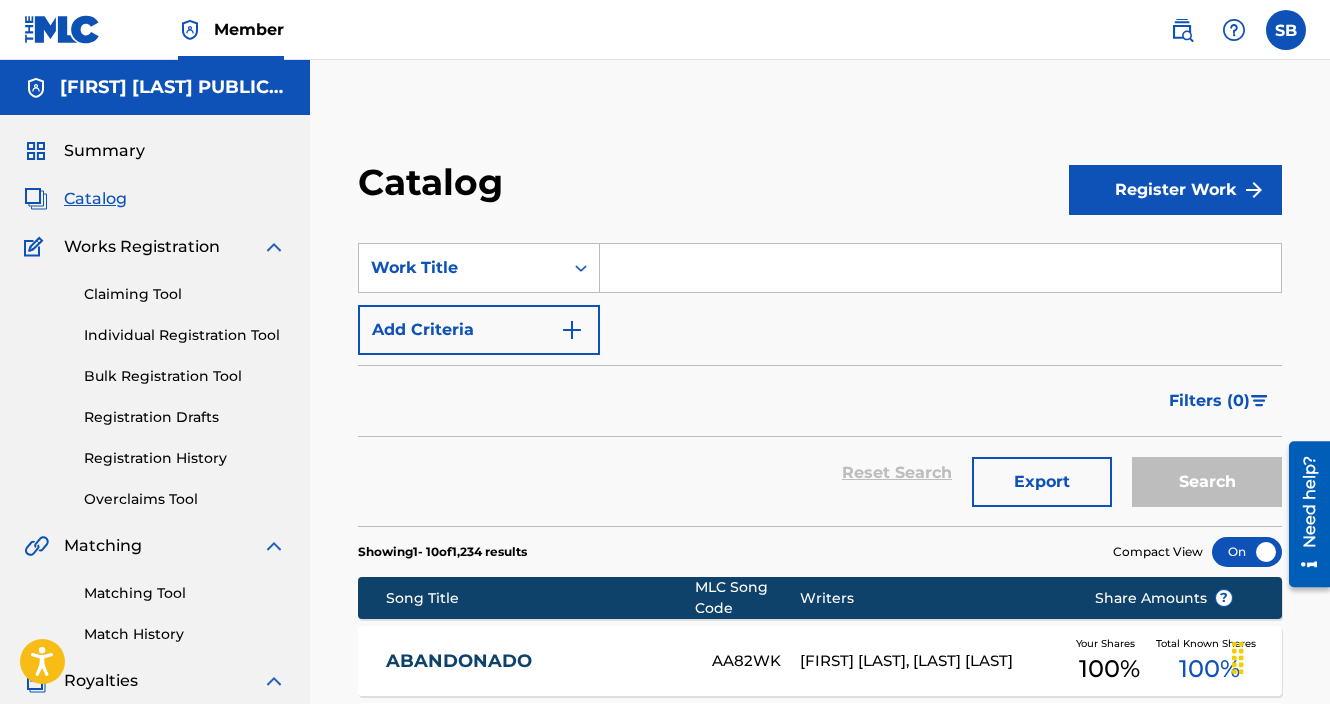click at bounding box center (940, 268) 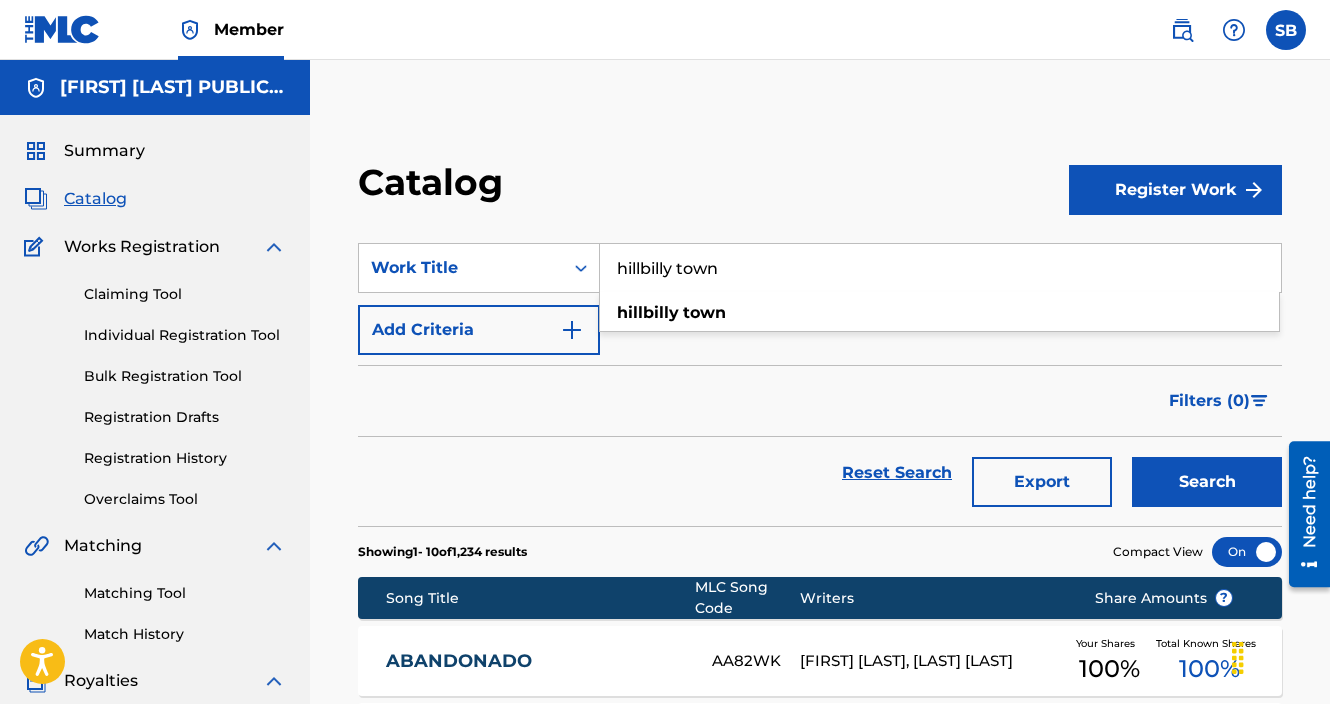 type on "hillbilly town" 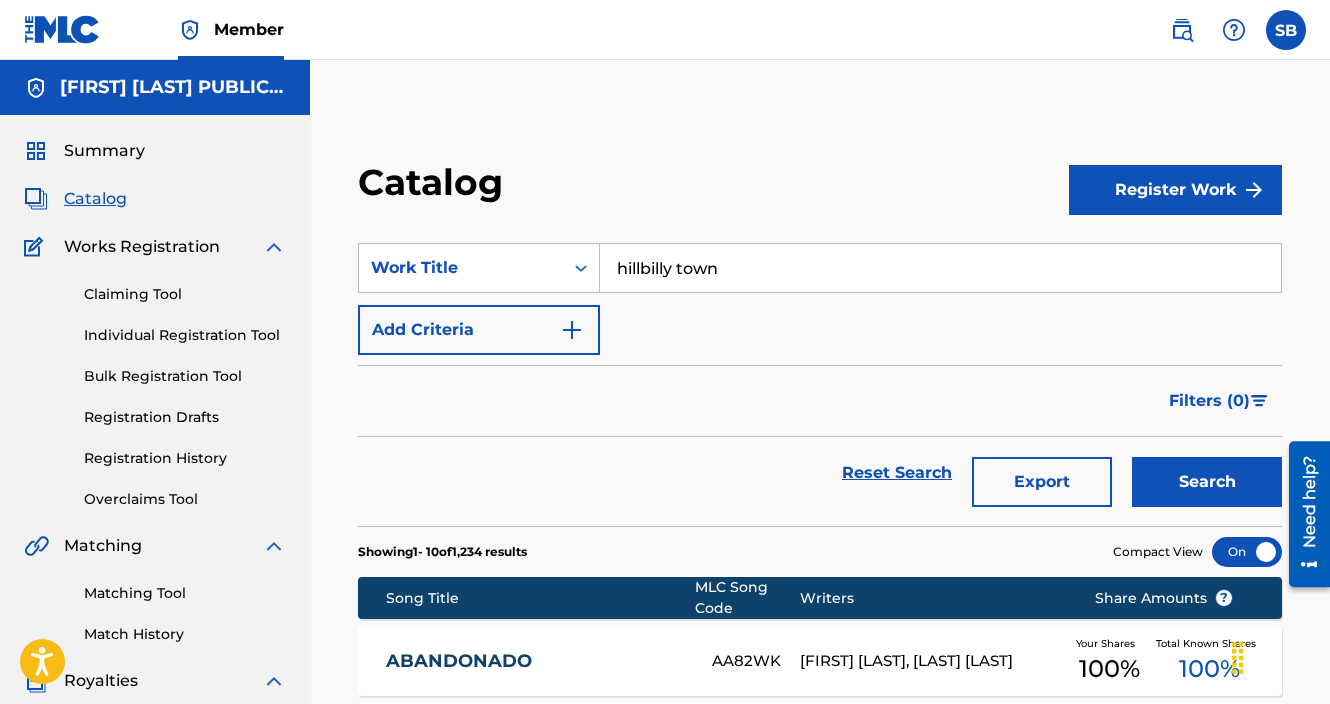 click on "Search" at bounding box center (1207, 482) 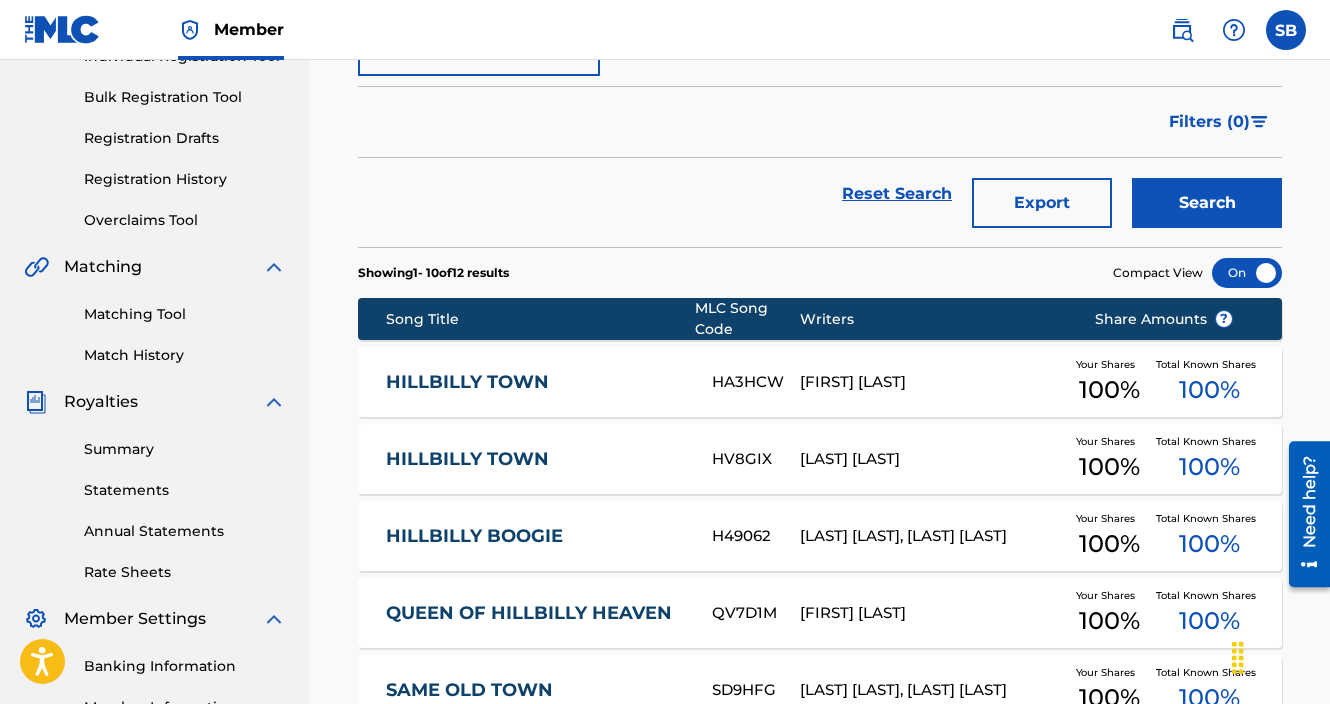 scroll, scrollTop: 280, scrollLeft: 0, axis: vertical 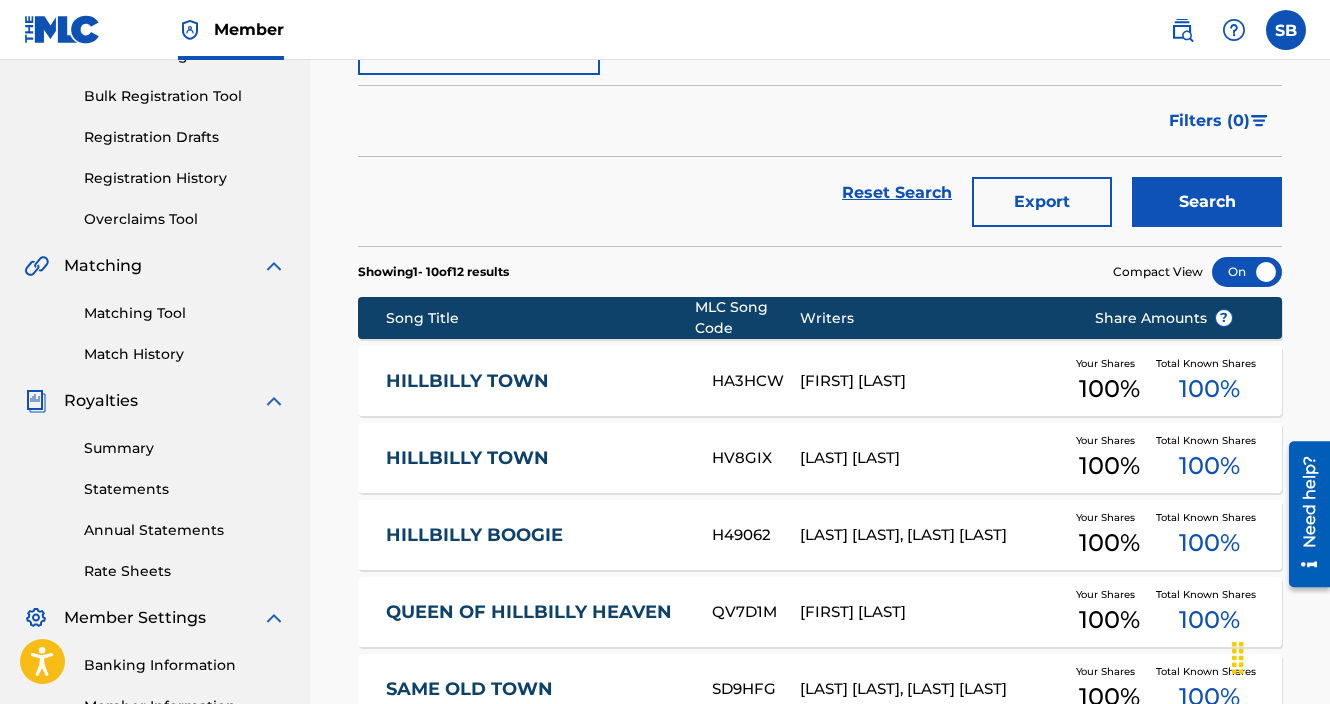 click on "HILLBILLY TOWN" at bounding box center (536, 381) 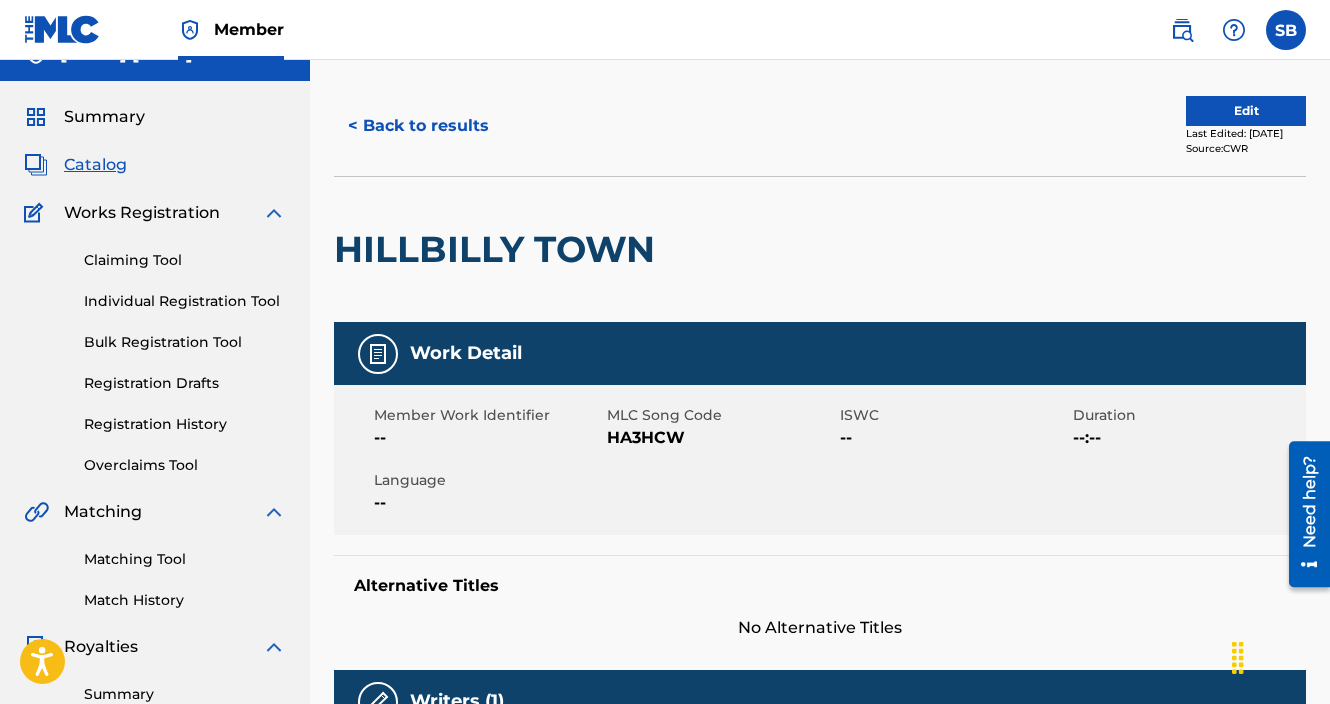 scroll, scrollTop: 0, scrollLeft: 0, axis: both 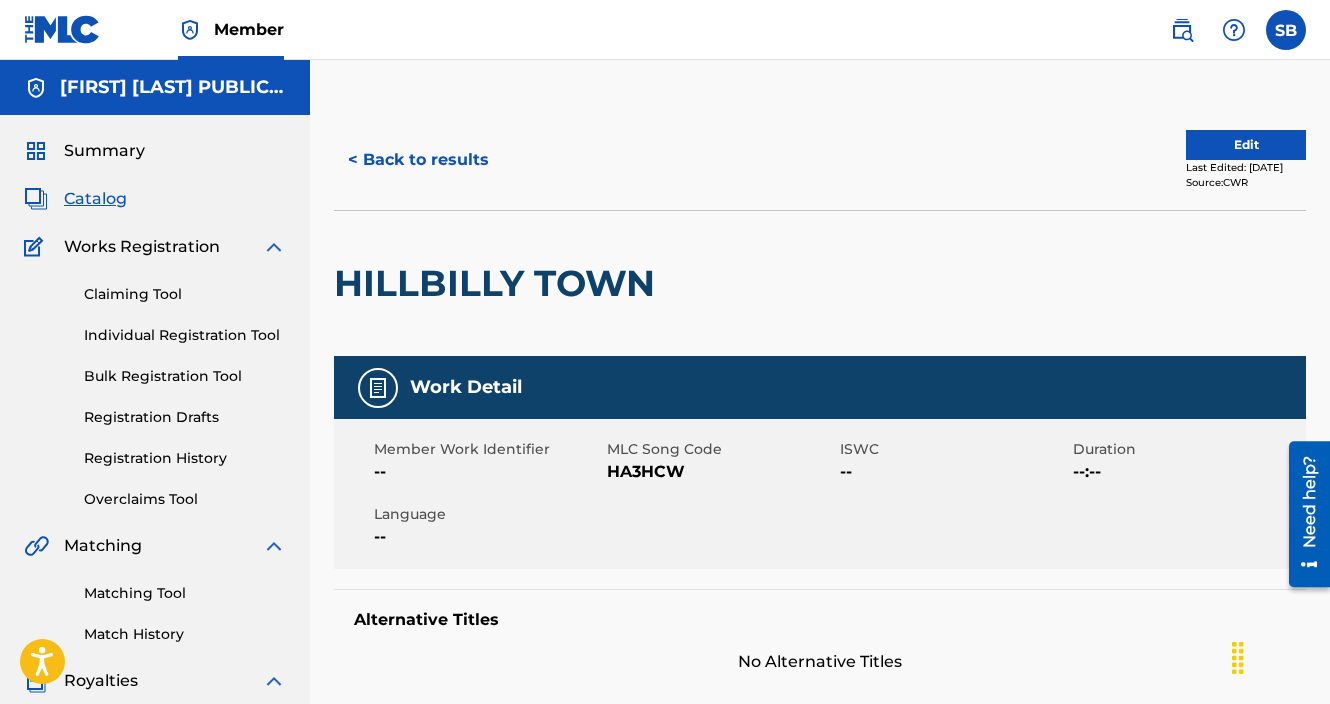 click on "< Back to results" at bounding box center [418, 160] 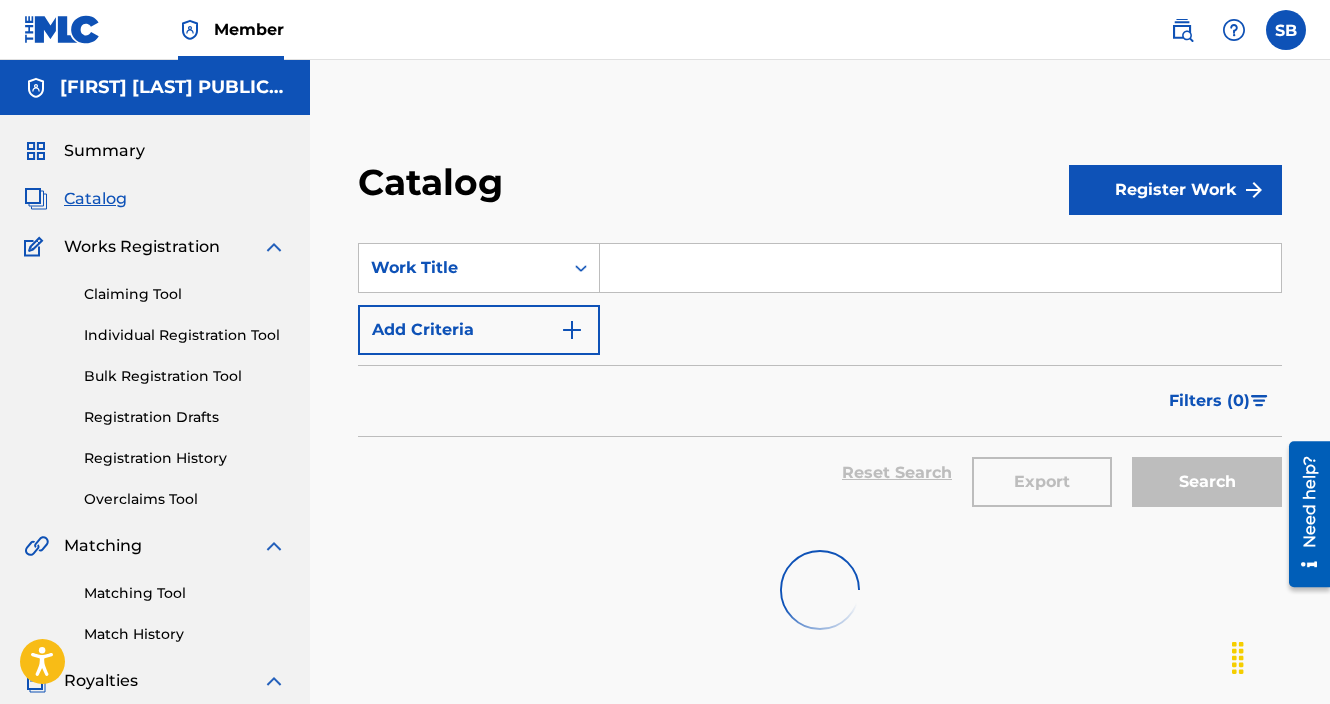 scroll, scrollTop: 280, scrollLeft: 0, axis: vertical 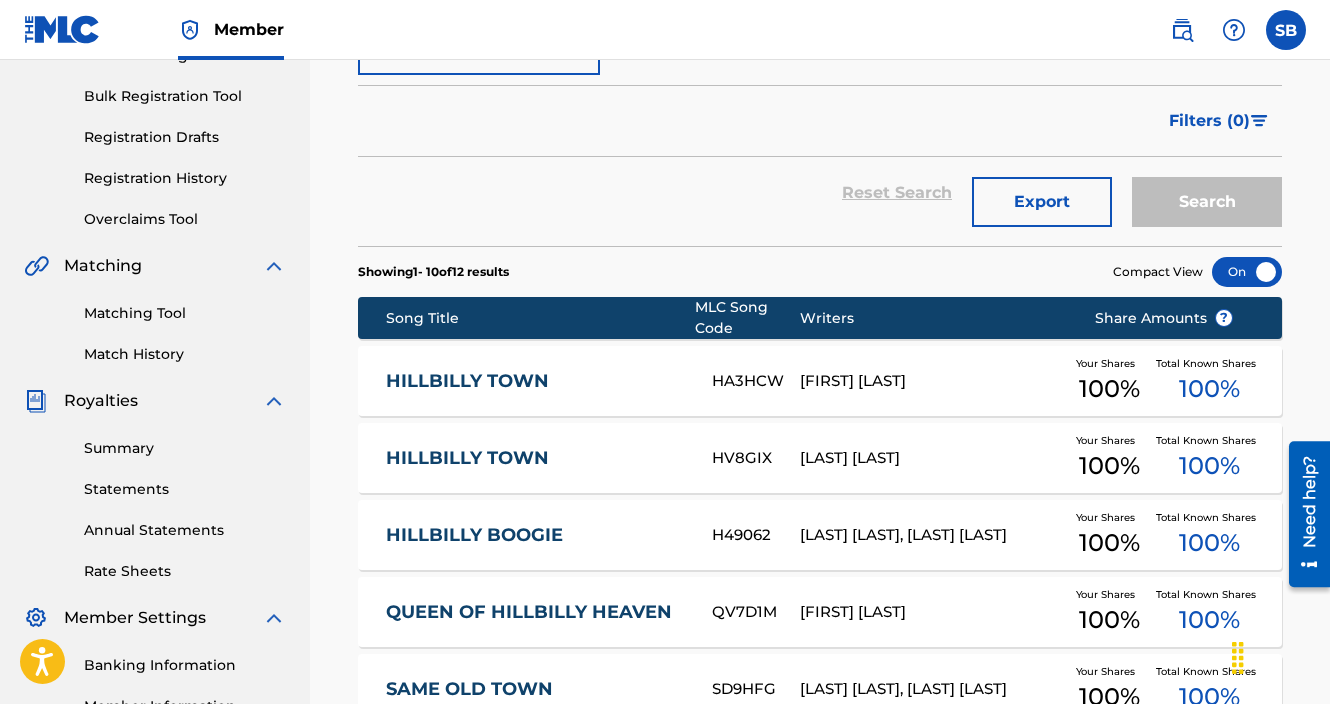 click on "HILLBILLY TOWN" at bounding box center (536, 381) 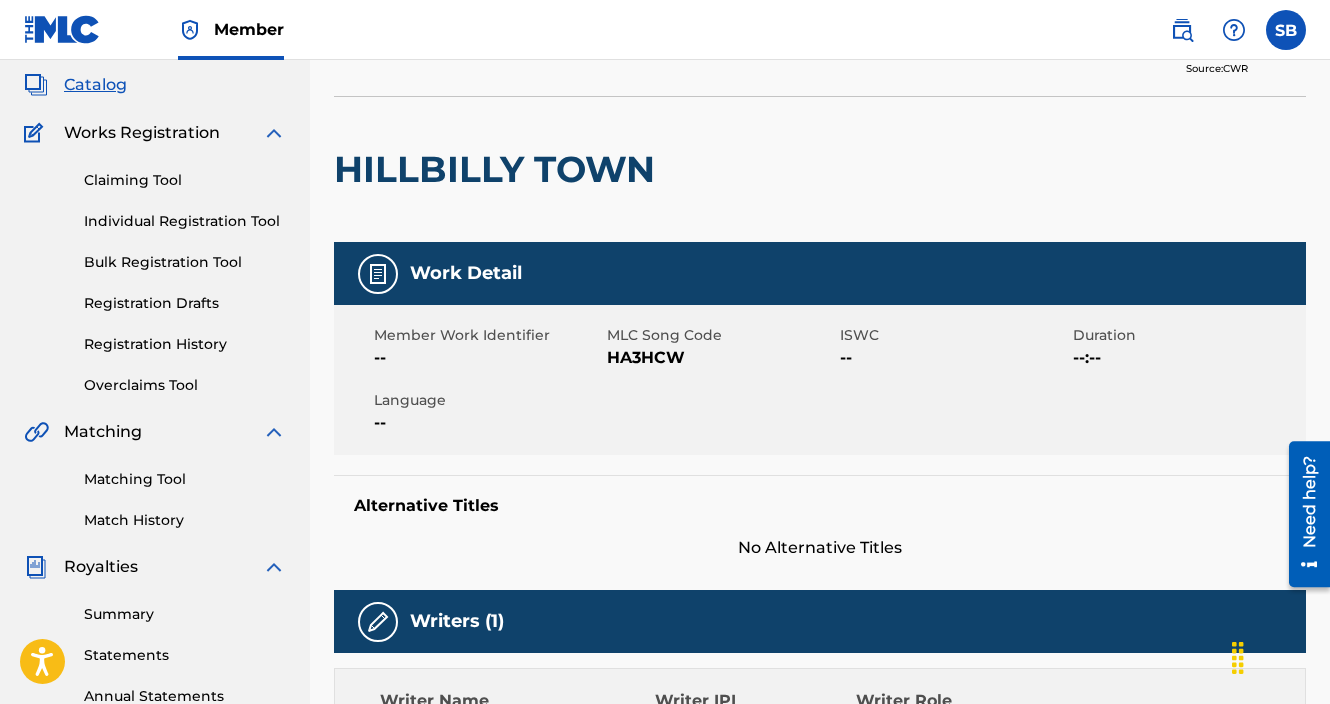 scroll, scrollTop: 0, scrollLeft: 0, axis: both 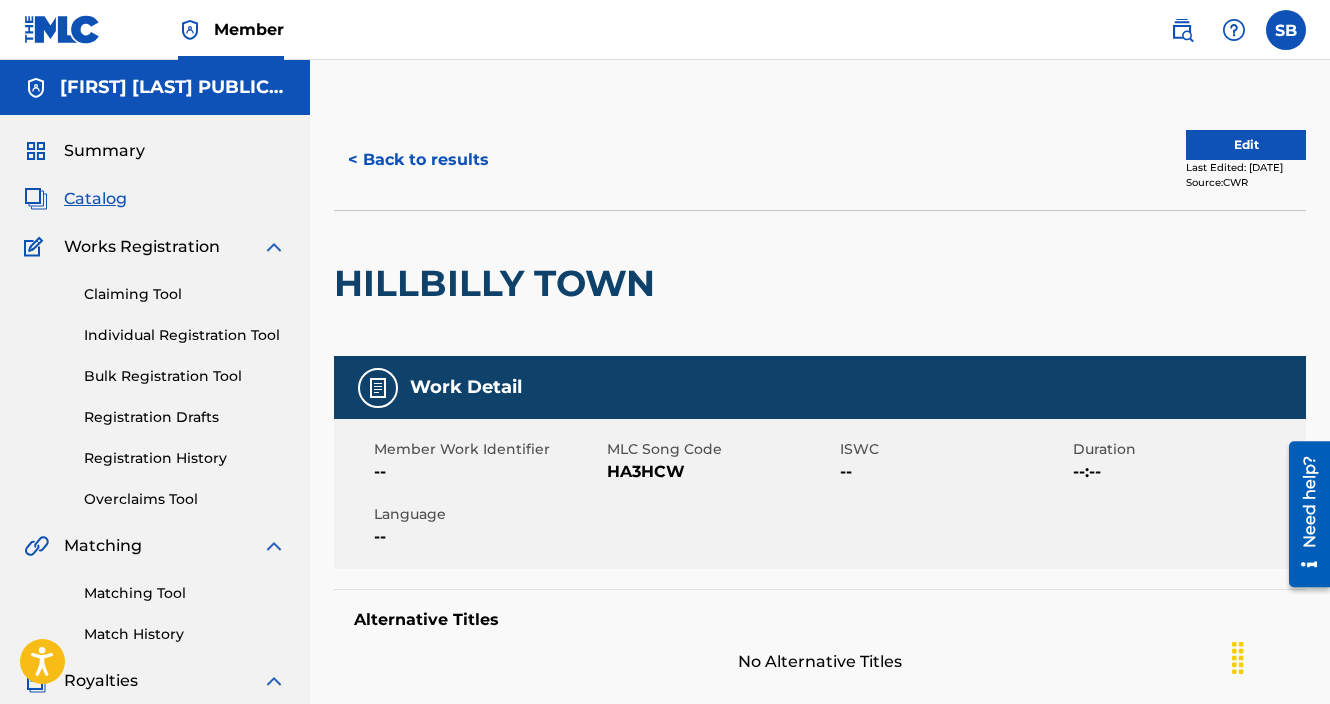 click on "< Back to results" at bounding box center [418, 160] 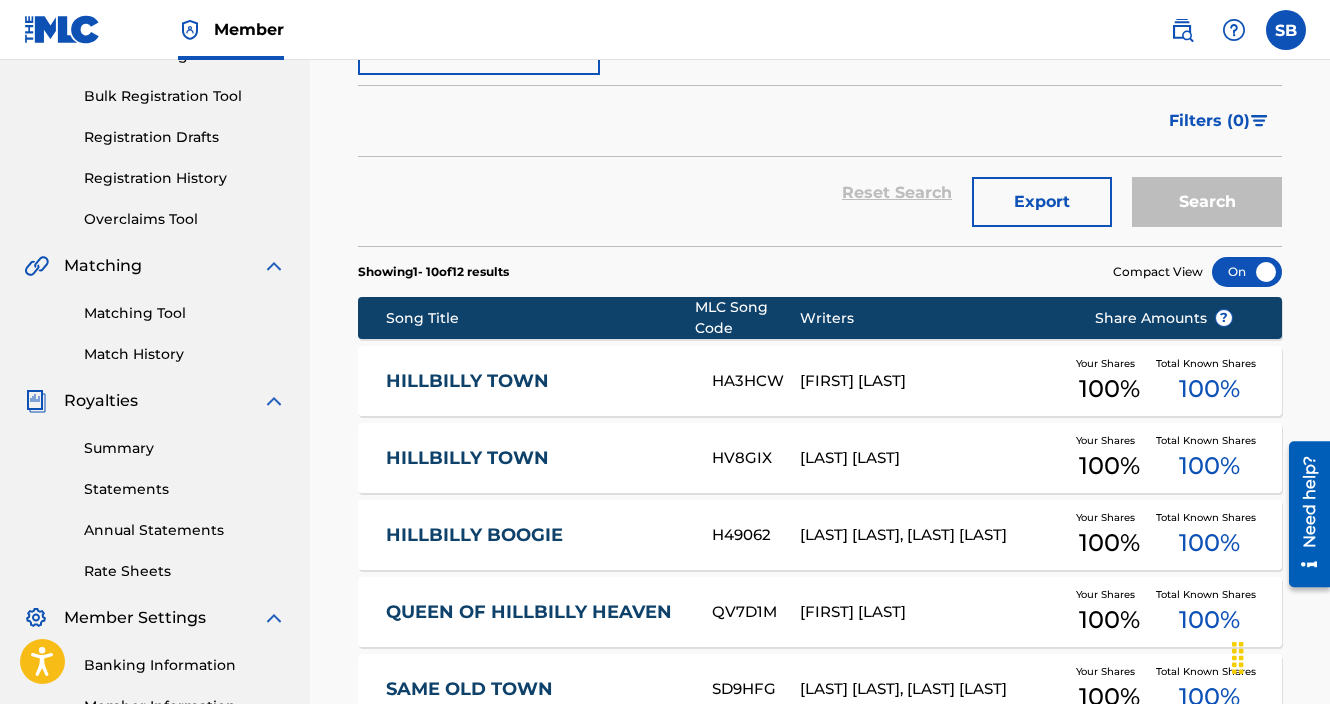 click on "HILLBILLY TOWN" at bounding box center (536, 458) 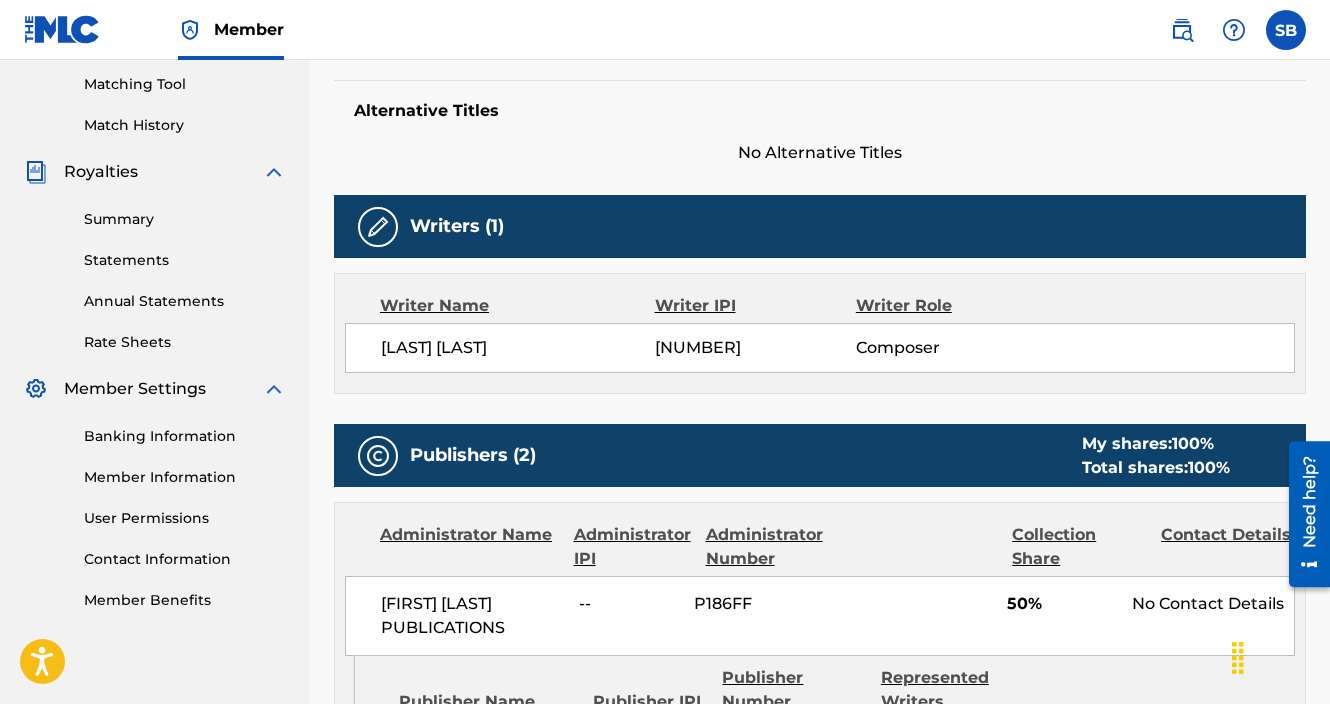 scroll, scrollTop: 0, scrollLeft: 0, axis: both 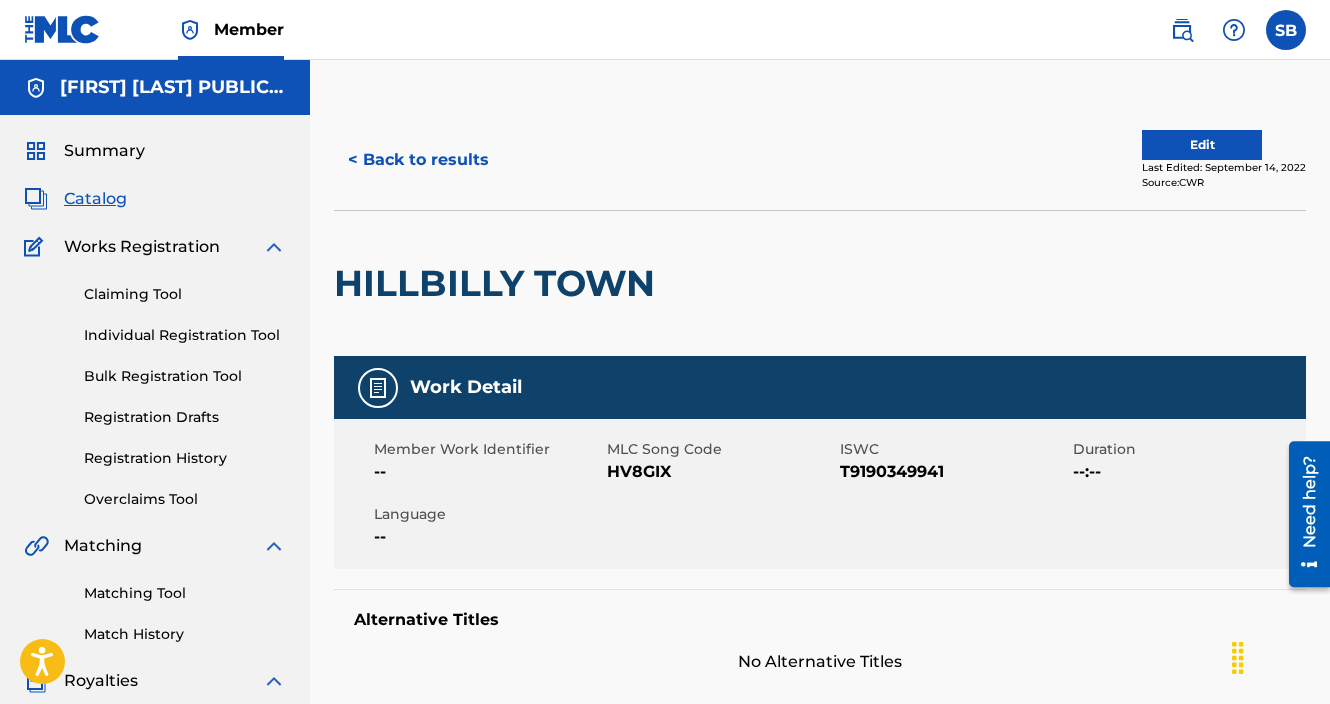 click on "< Back to results" at bounding box center [418, 160] 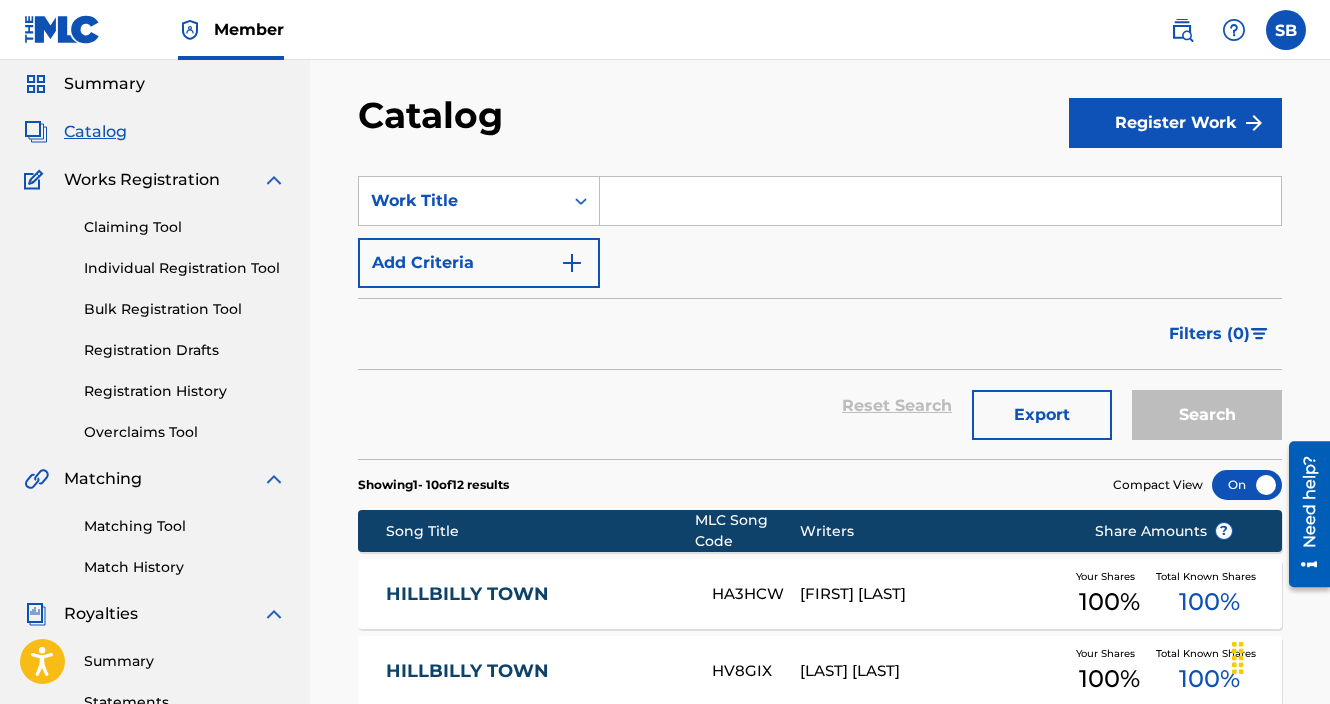 scroll, scrollTop: 0, scrollLeft: 0, axis: both 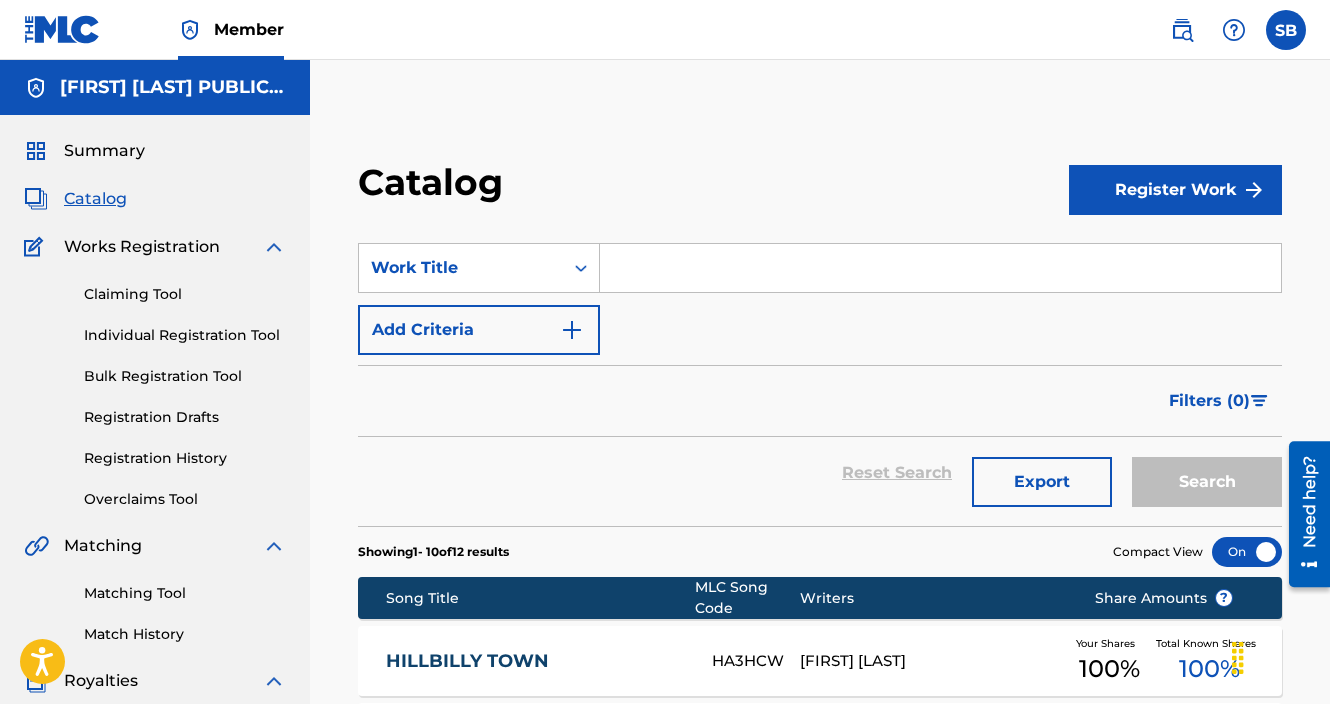 click at bounding box center (940, 268) 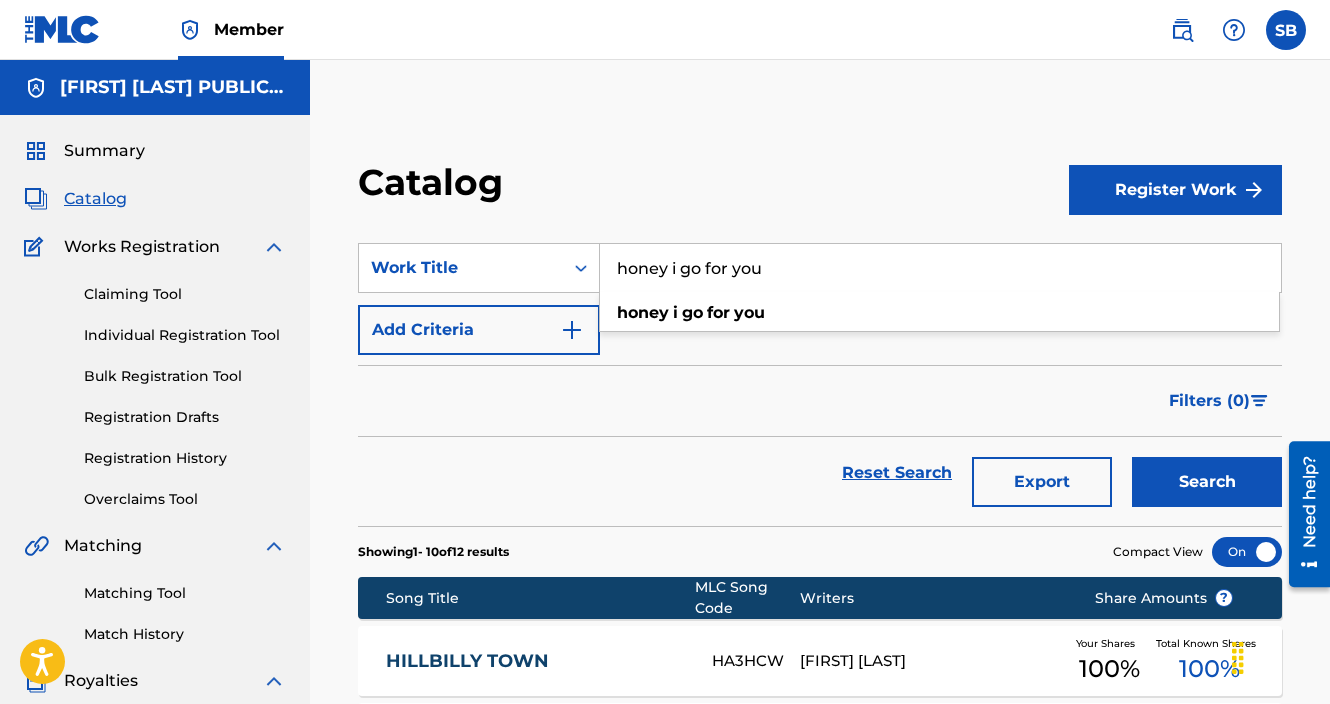type on "honey i go for you" 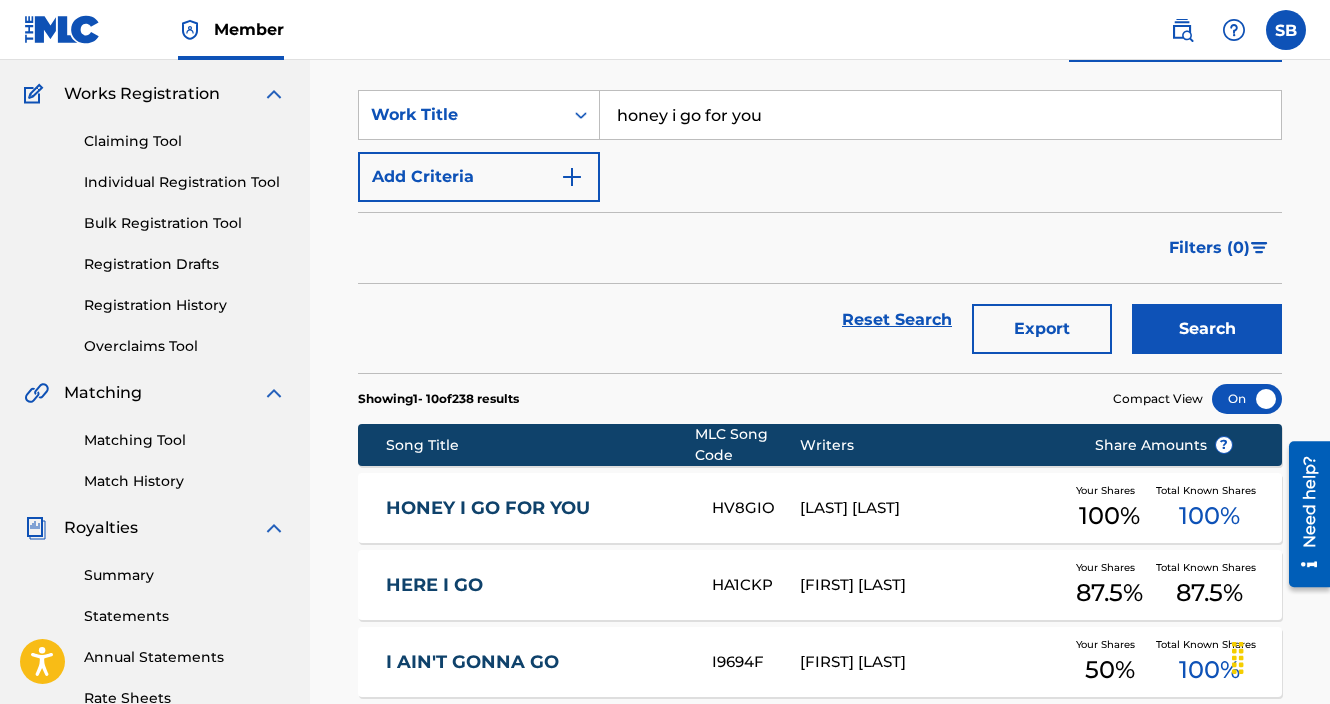 scroll, scrollTop: 220, scrollLeft: 0, axis: vertical 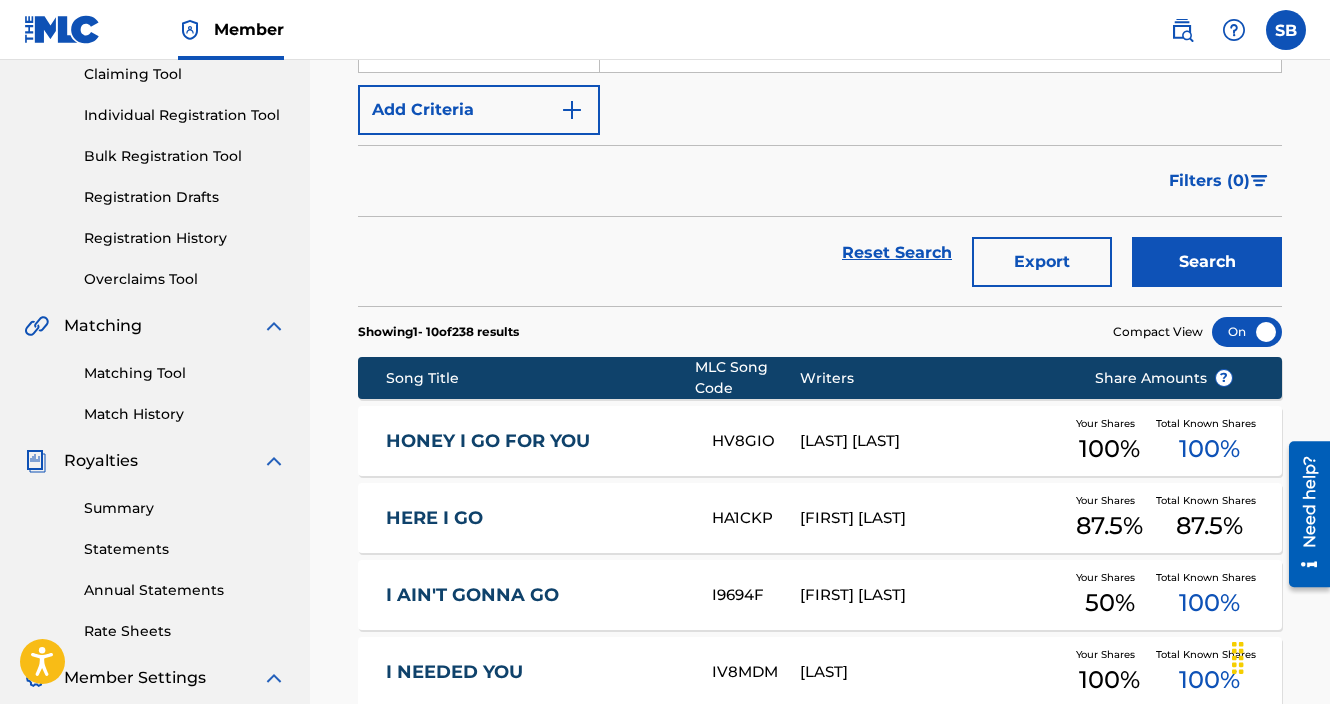 click on "HONEY I GO FOR YOU" at bounding box center [536, 441] 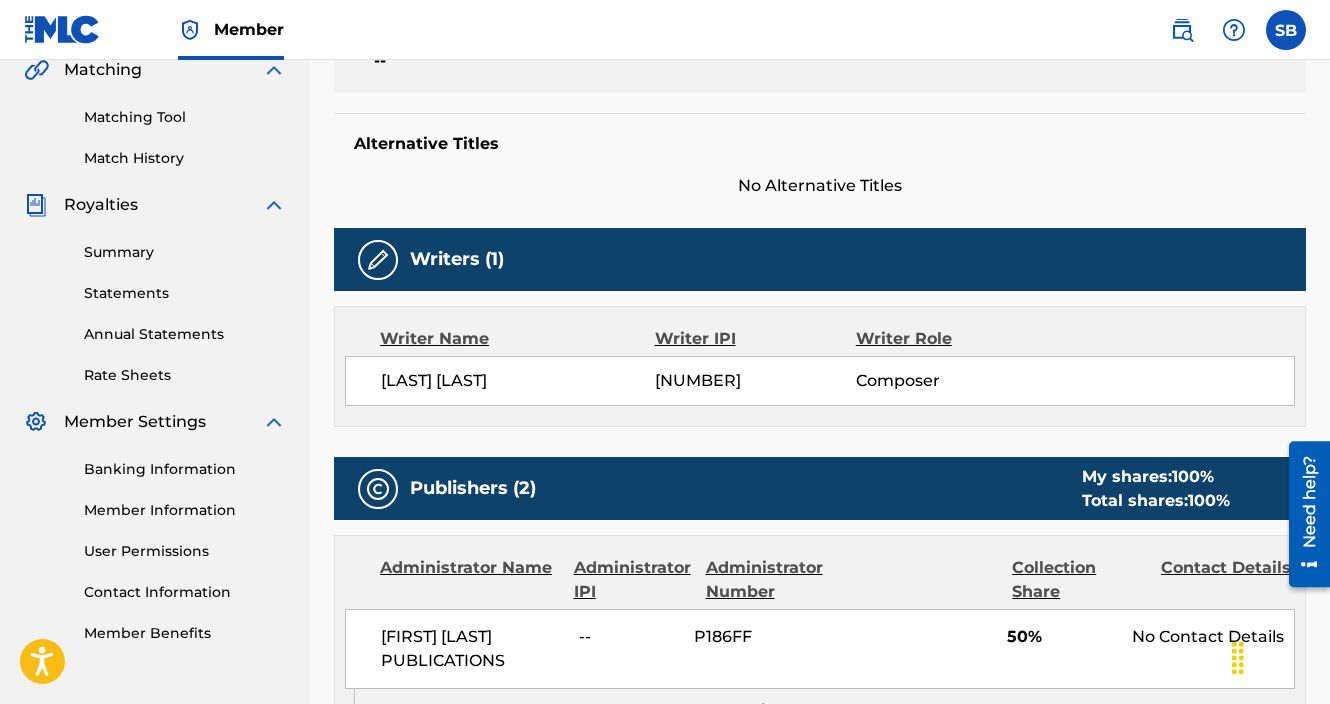 scroll, scrollTop: 0, scrollLeft: 0, axis: both 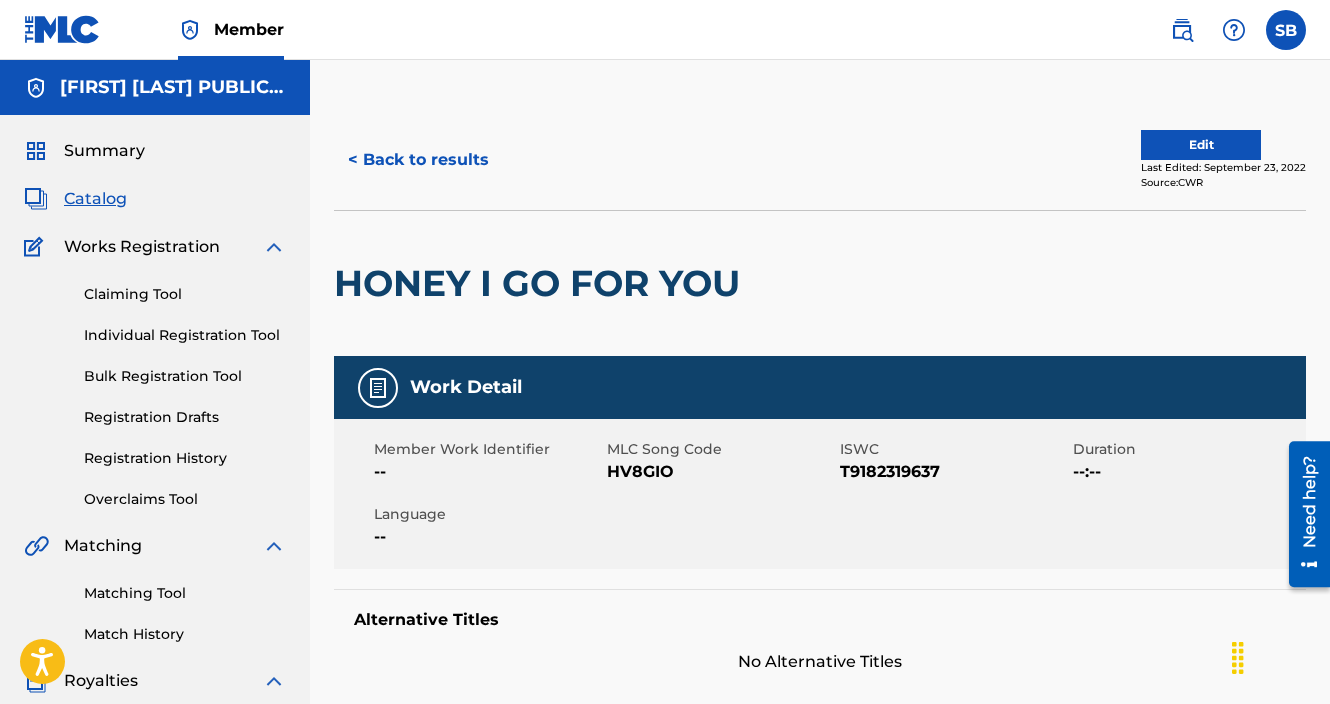 click on "< Back to results" at bounding box center [418, 160] 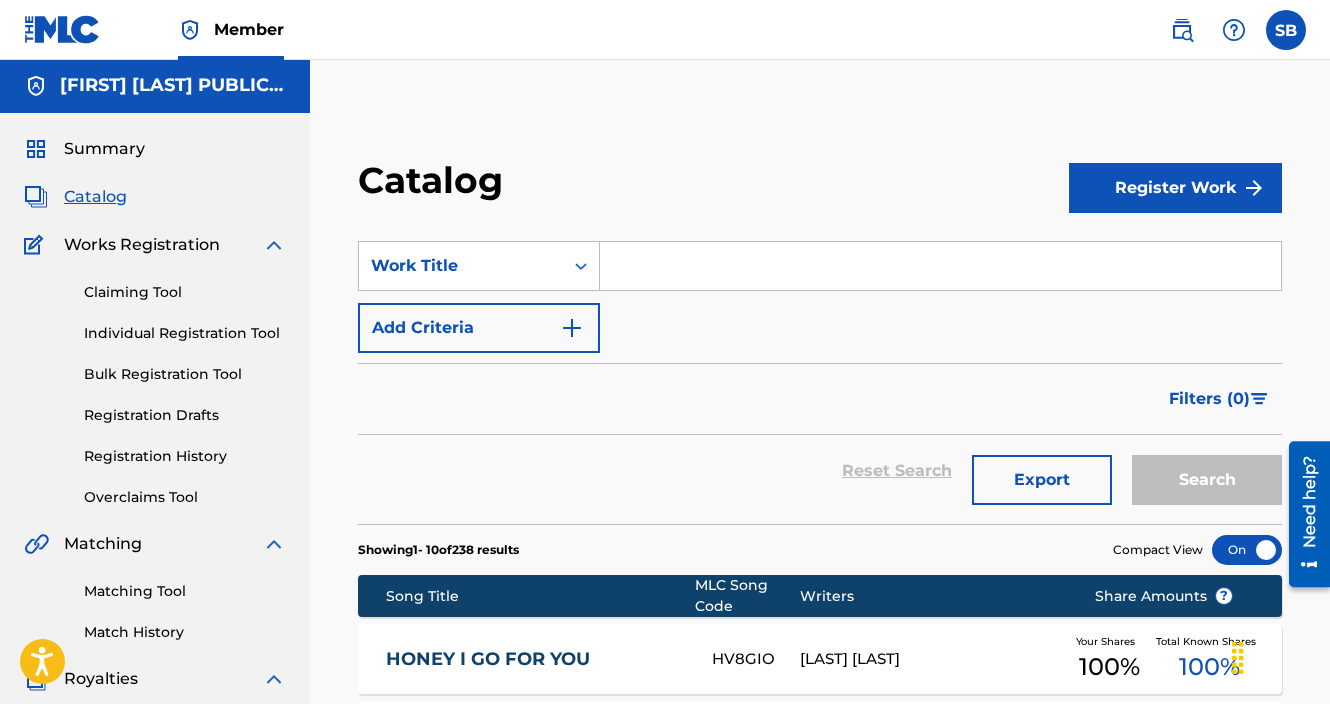 scroll, scrollTop: 0, scrollLeft: 0, axis: both 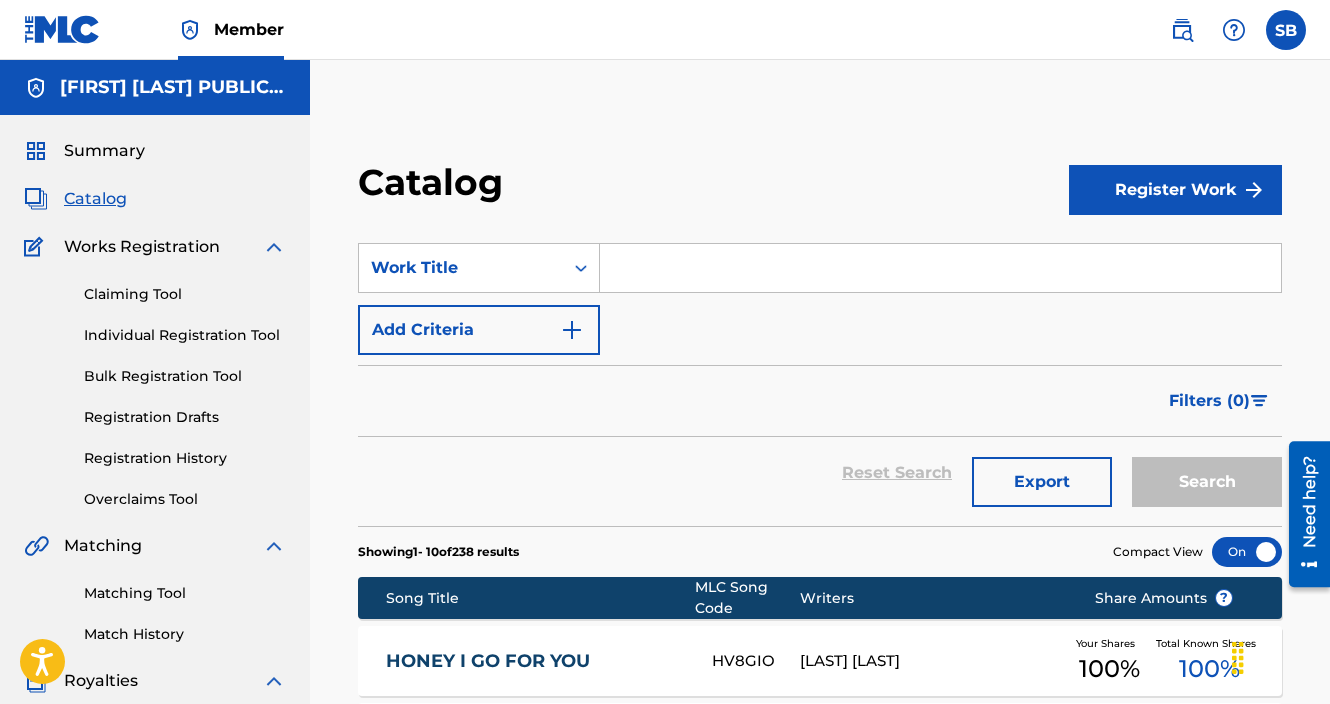 click at bounding box center (940, 268) 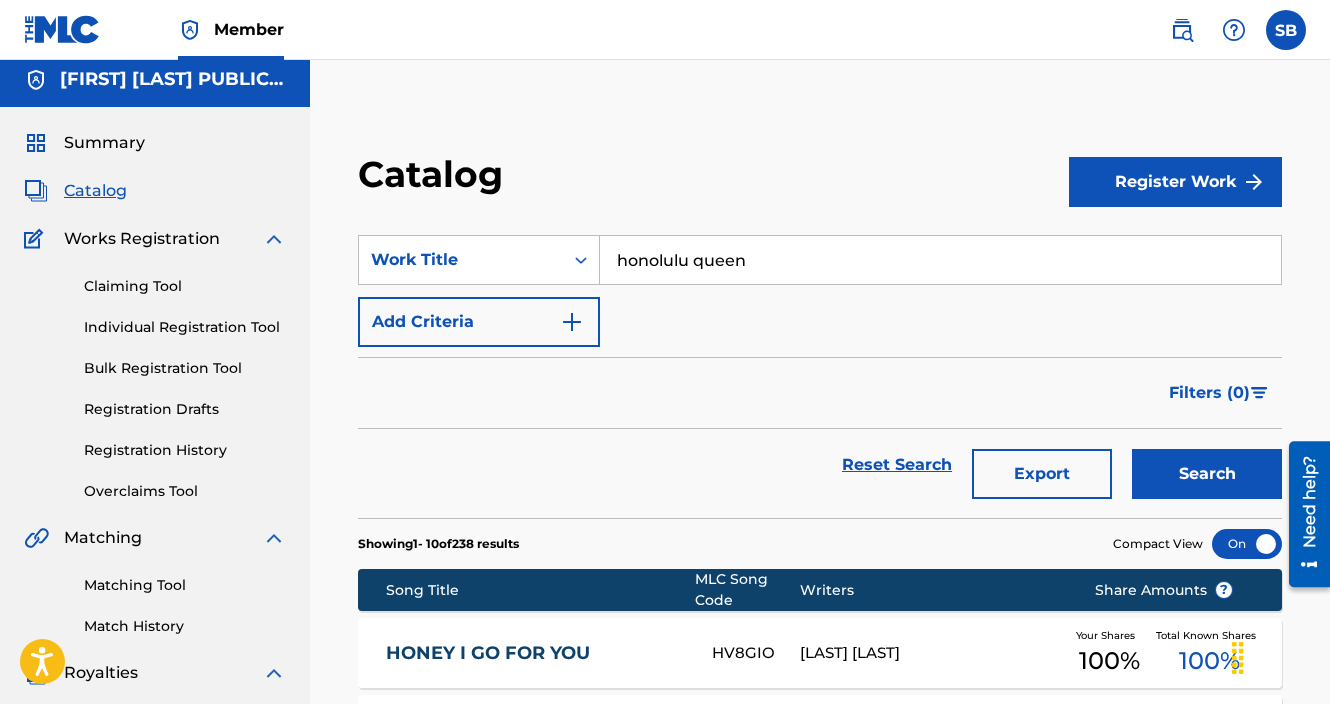 scroll, scrollTop: 0, scrollLeft: 0, axis: both 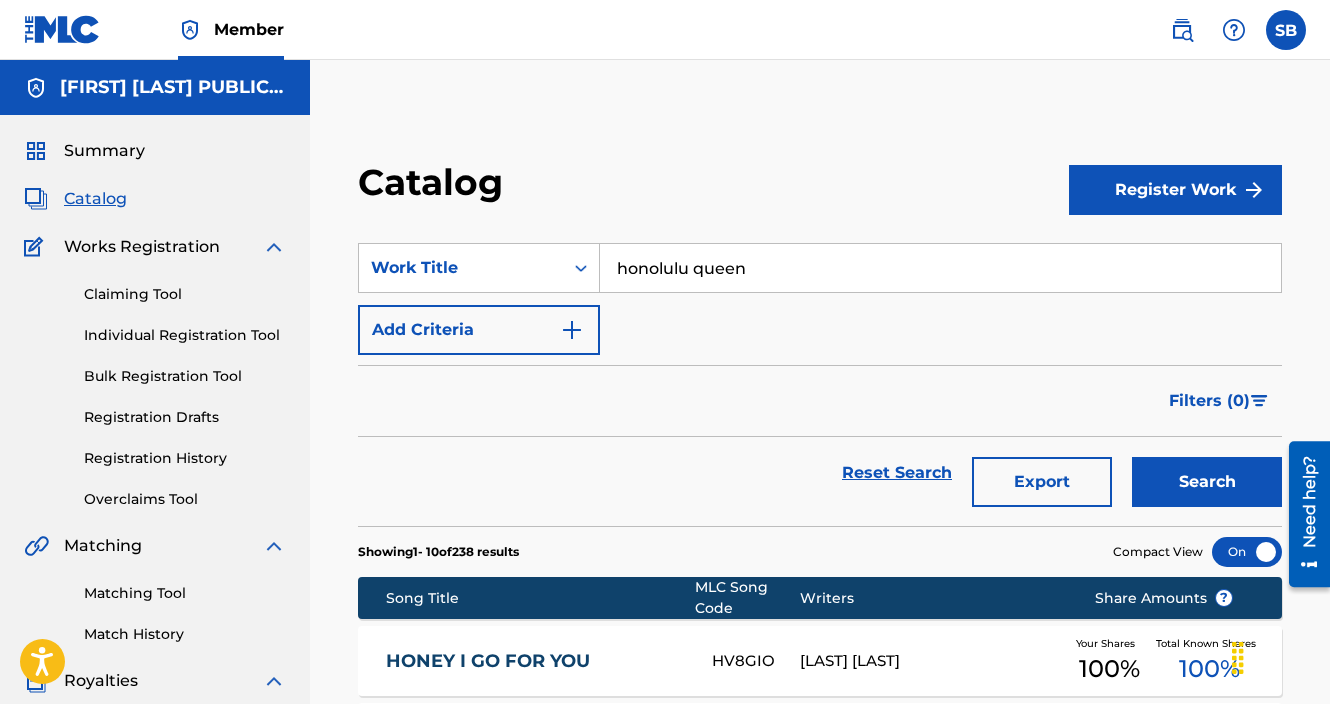 type on "honolulu queen" 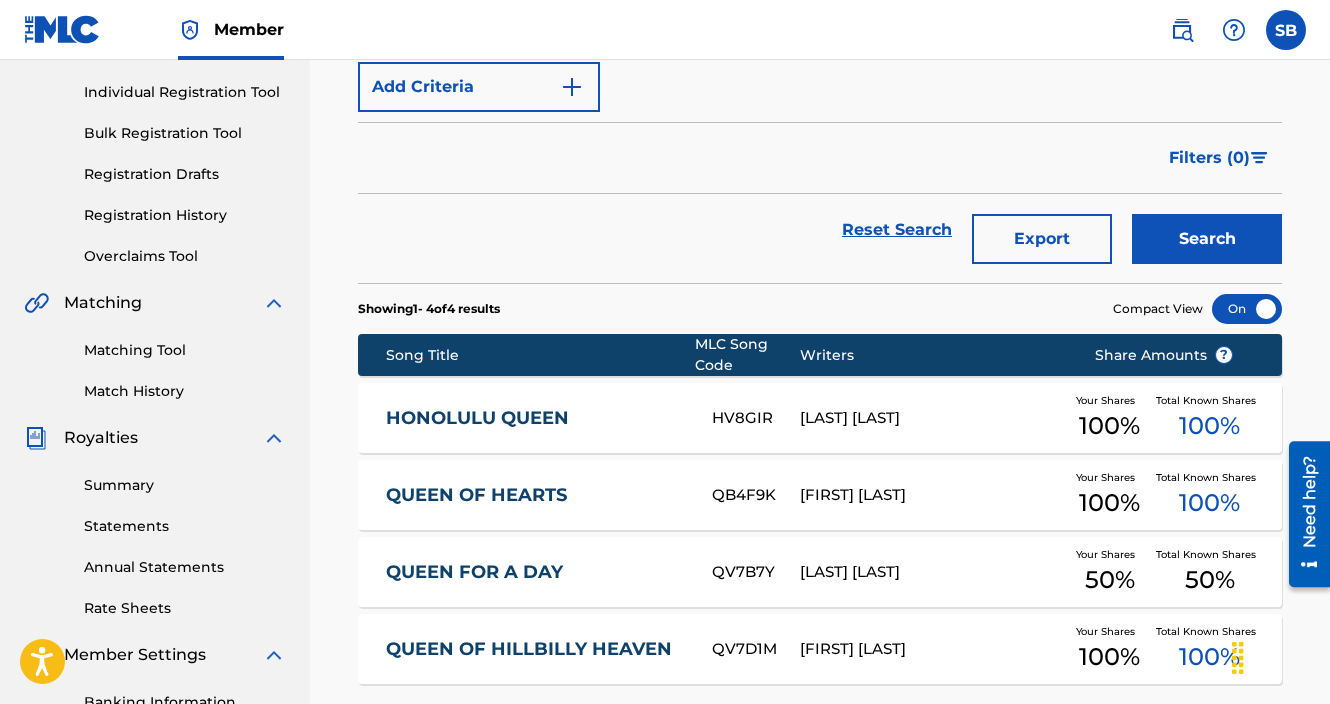 scroll, scrollTop: 289, scrollLeft: 0, axis: vertical 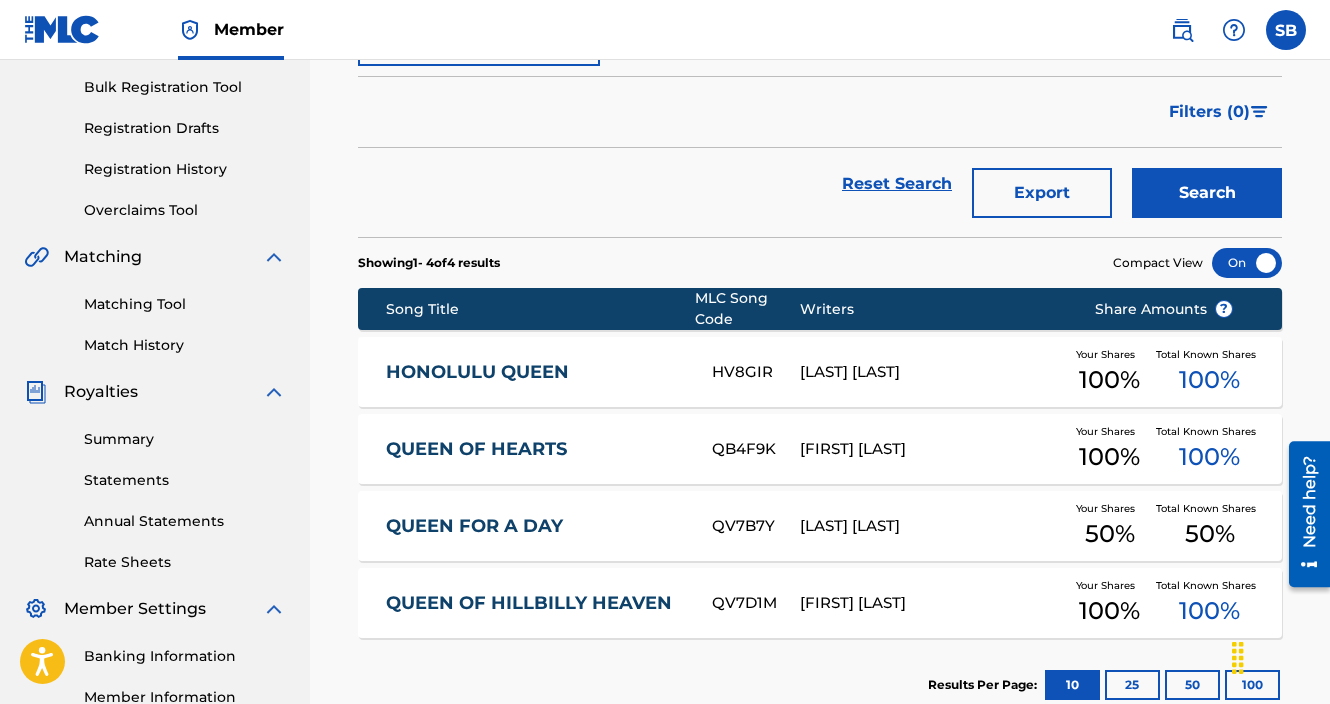 click on "HONOLULU QUEEN" at bounding box center (536, 372) 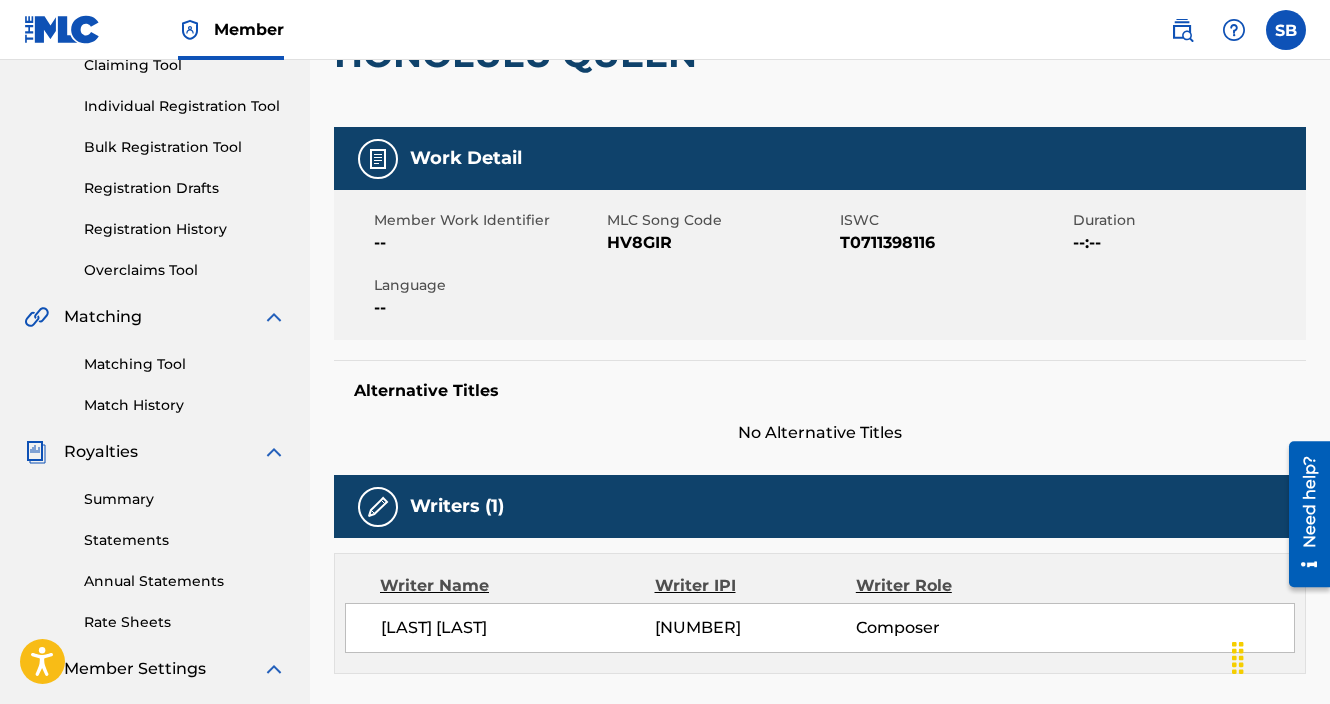 scroll, scrollTop: 0, scrollLeft: 0, axis: both 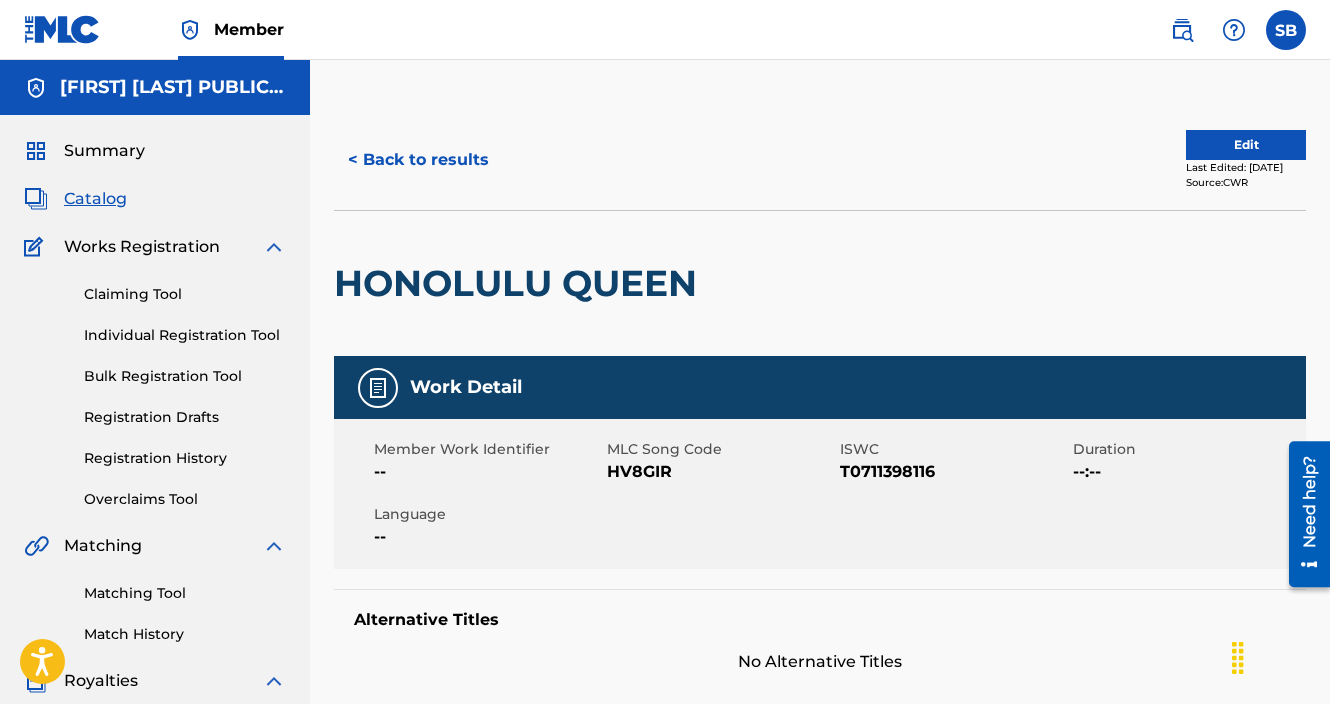 click on "< Back to results" at bounding box center (418, 160) 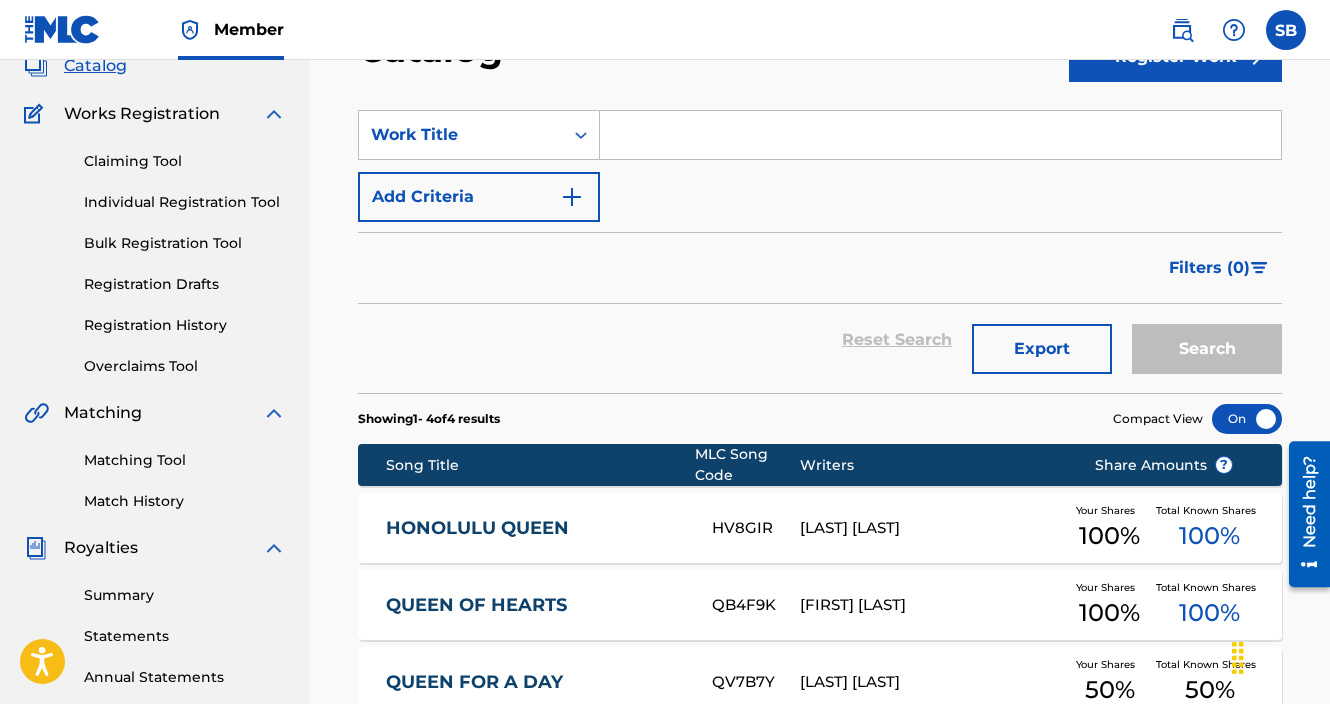 scroll, scrollTop: 0, scrollLeft: 0, axis: both 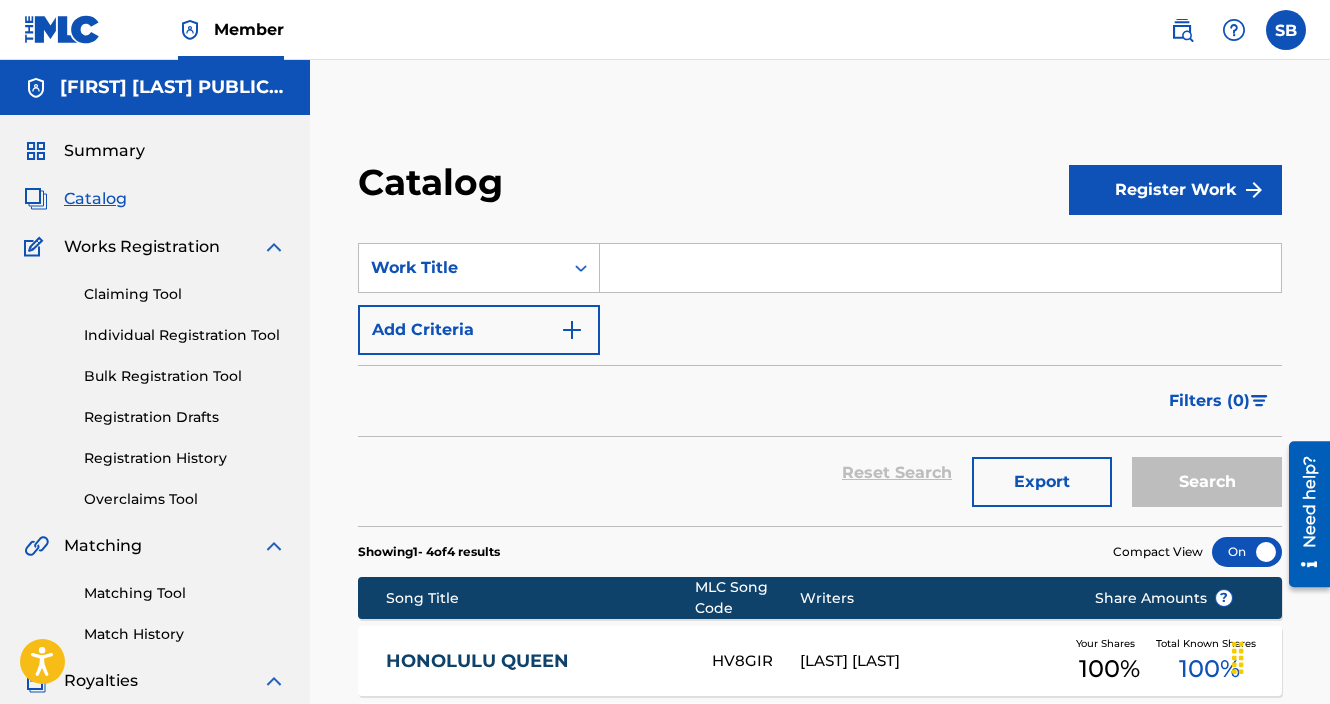 click at bounding box center (940, 268) 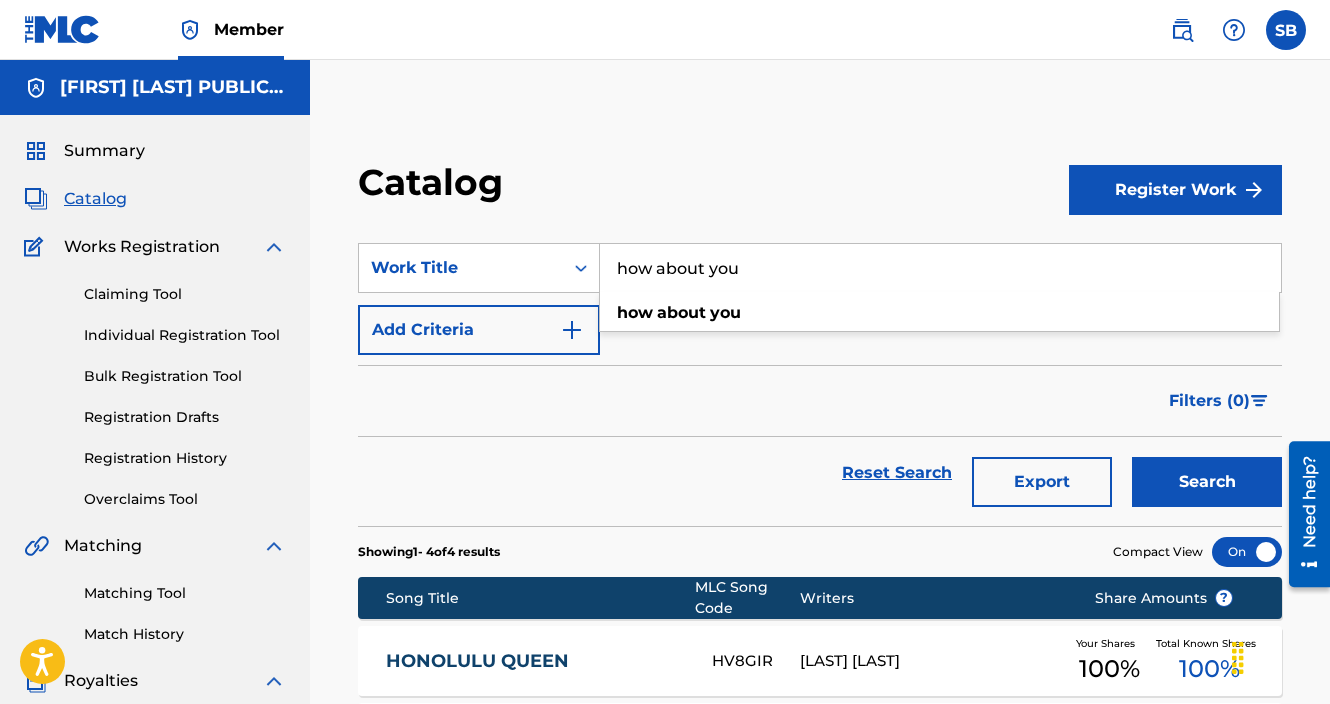 type on "how about you" 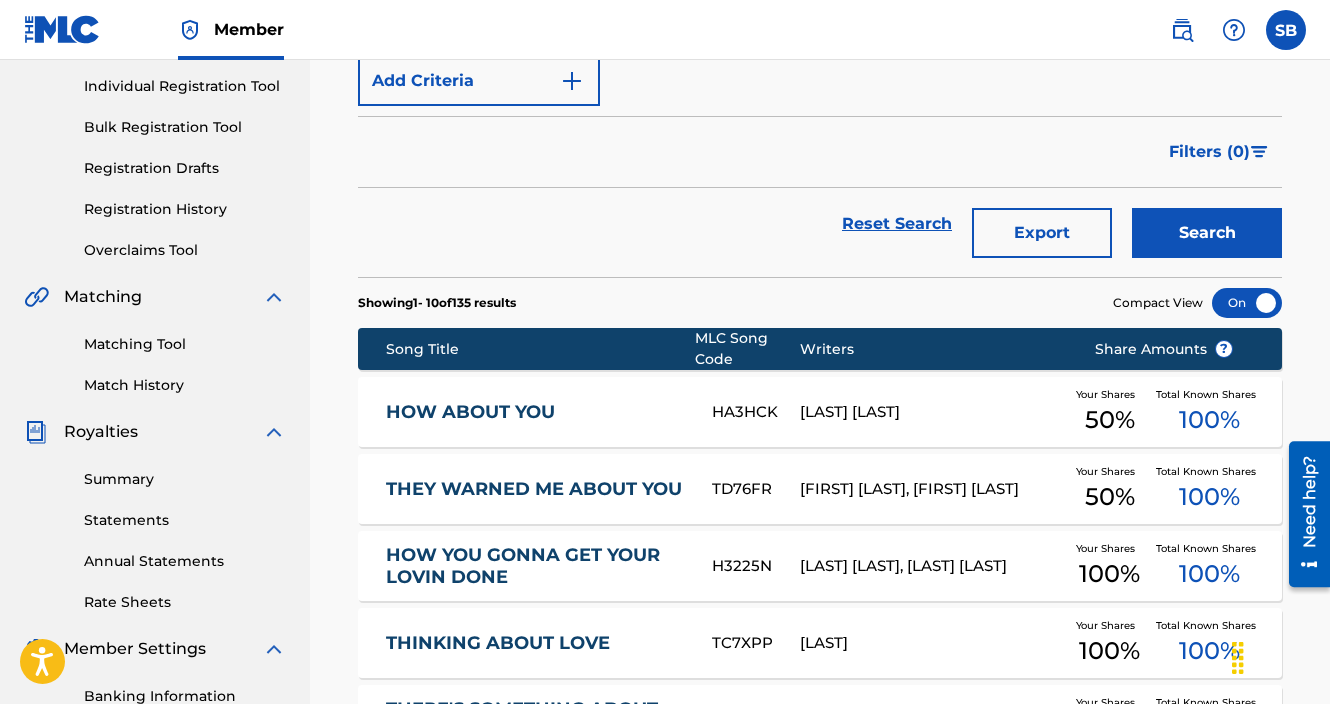 scroll, scrollTop: 255, scrollLeft: 0, axis: vertical 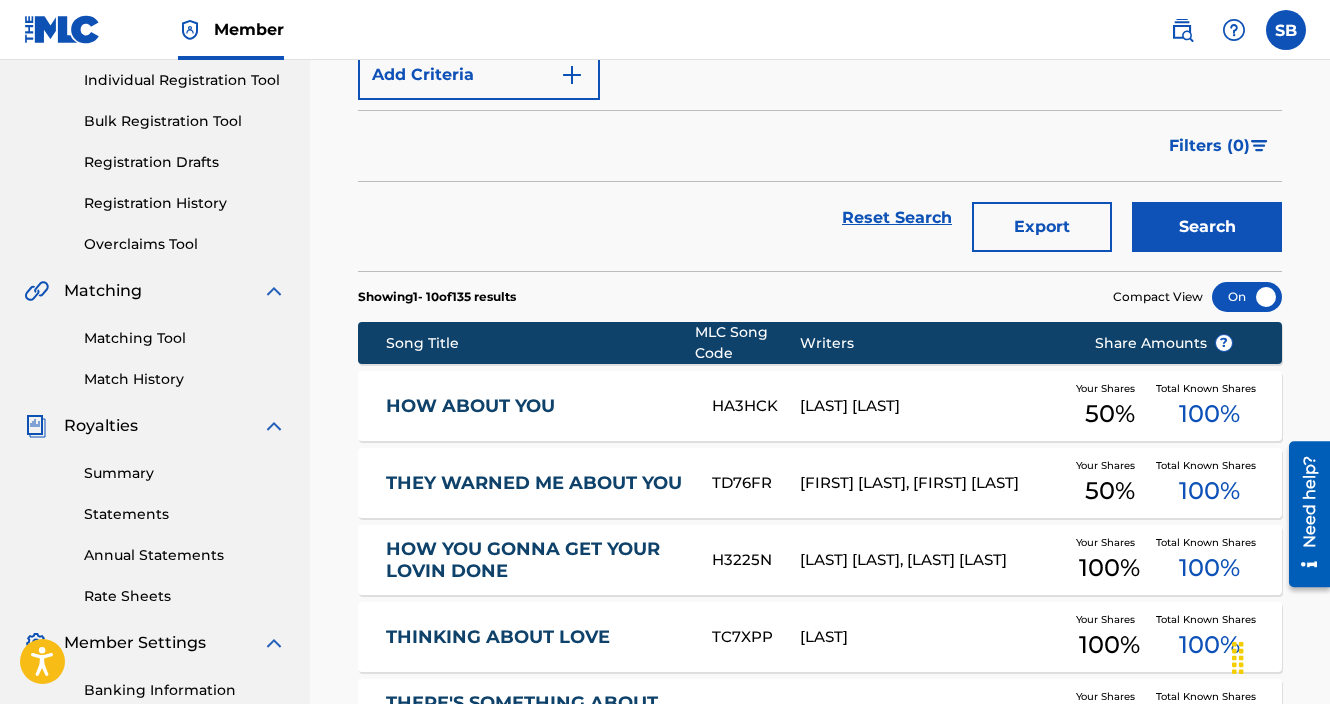 click on "HOW ABOUT YOU" at bounding box center [536, 406] 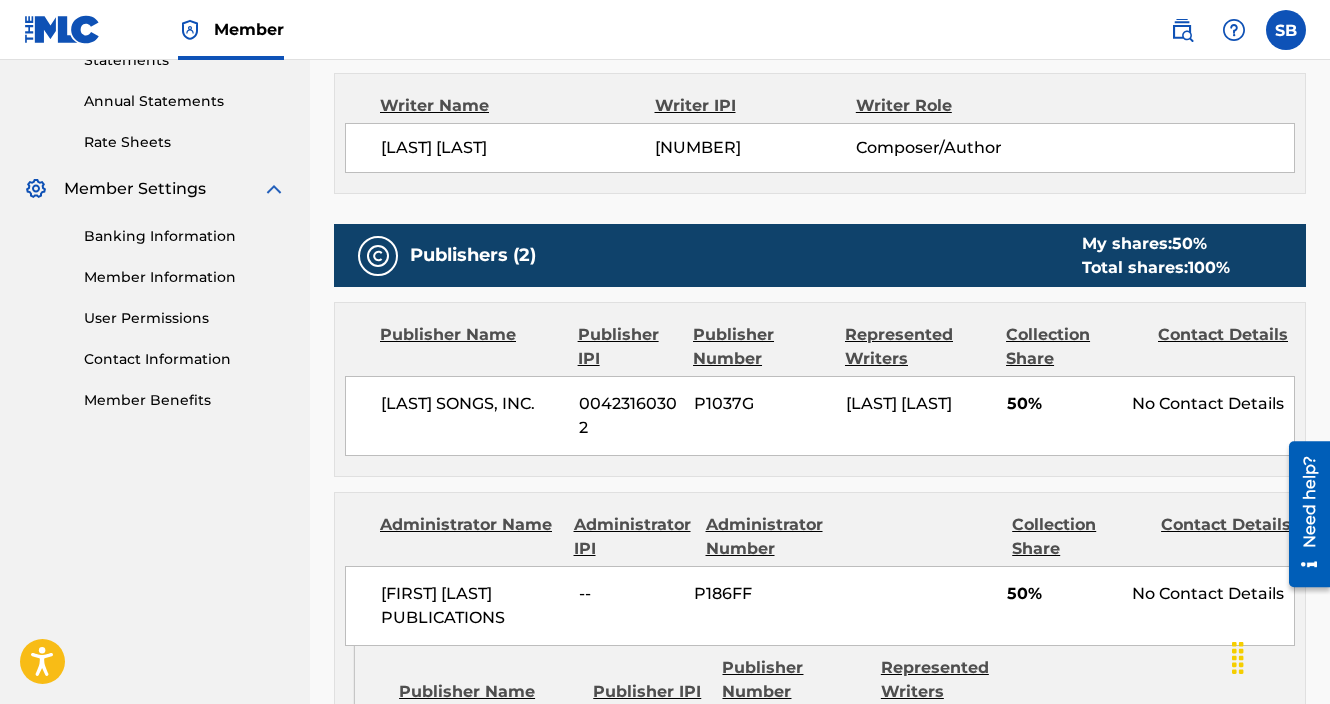 scroll, scrollTop: 0, scrollLeft: 0, axis: both 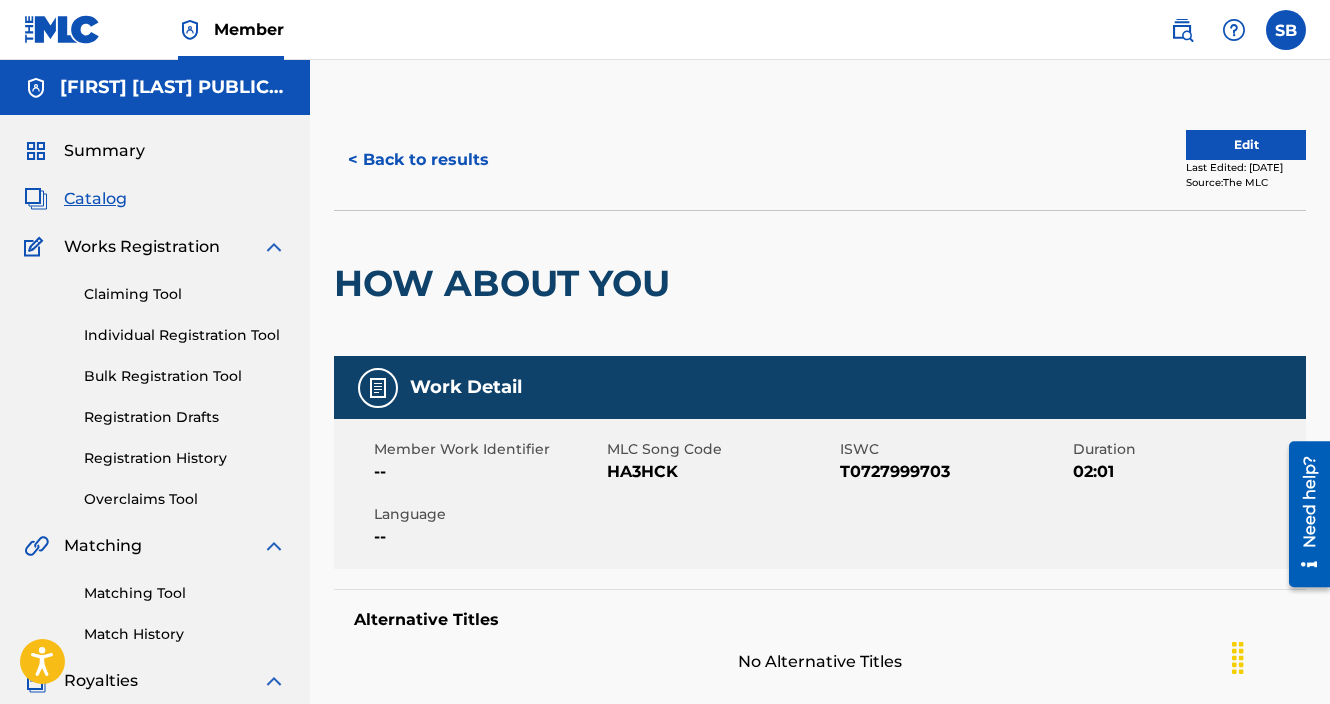 click on "< Back to results" at bounding box center (418, 160) 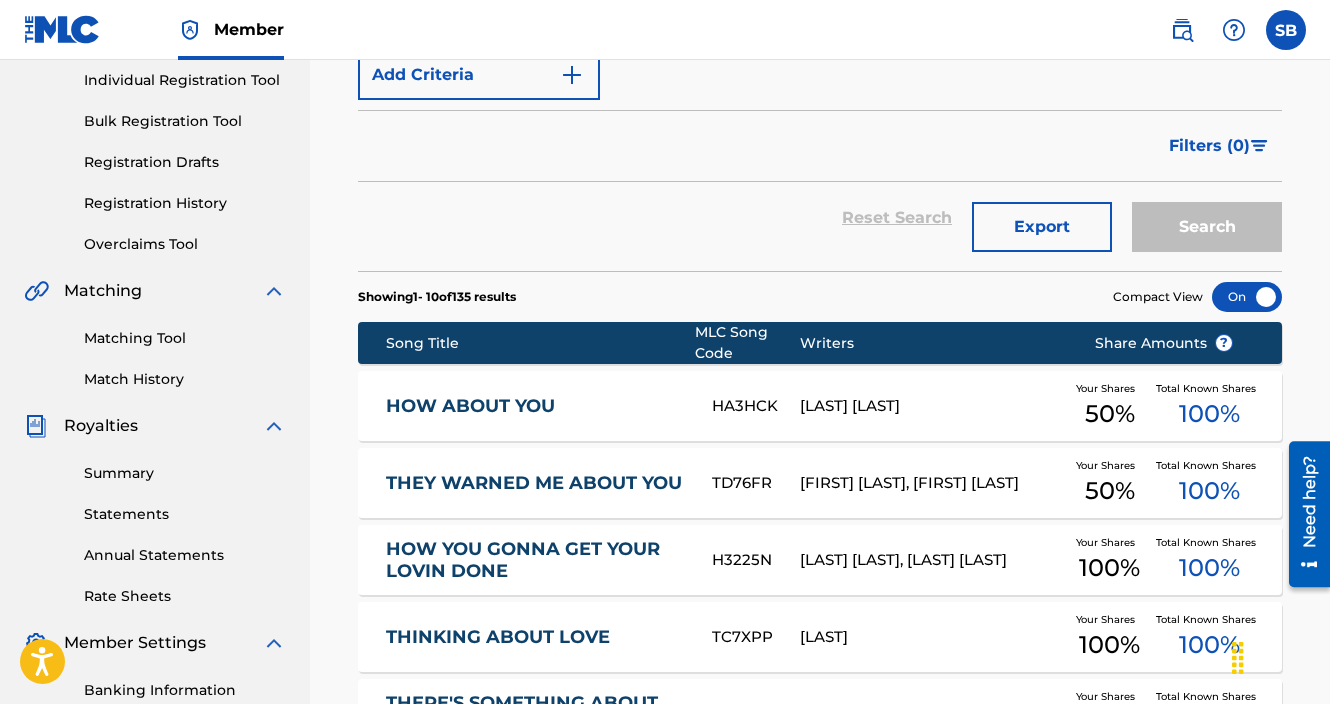 scroll, scrollTop: 0, scrollLeft: 0, axis: both 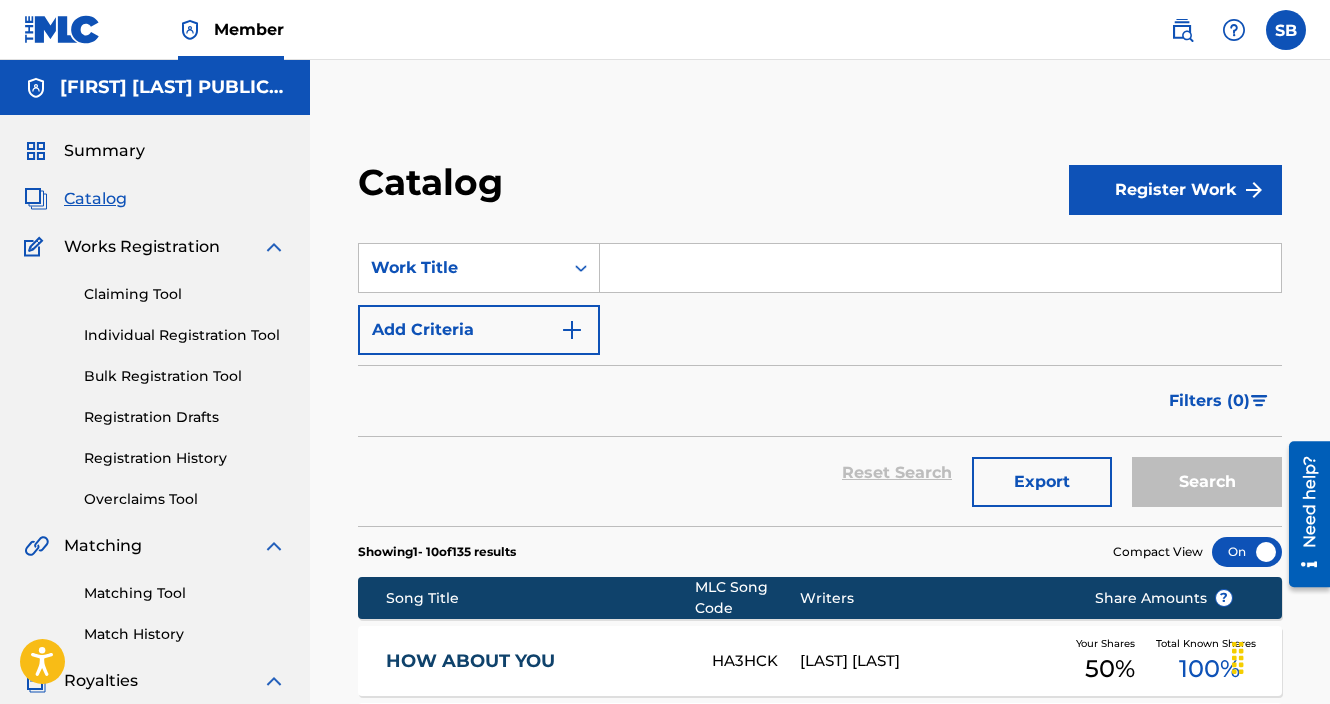 click at bounding box center [940, 268] 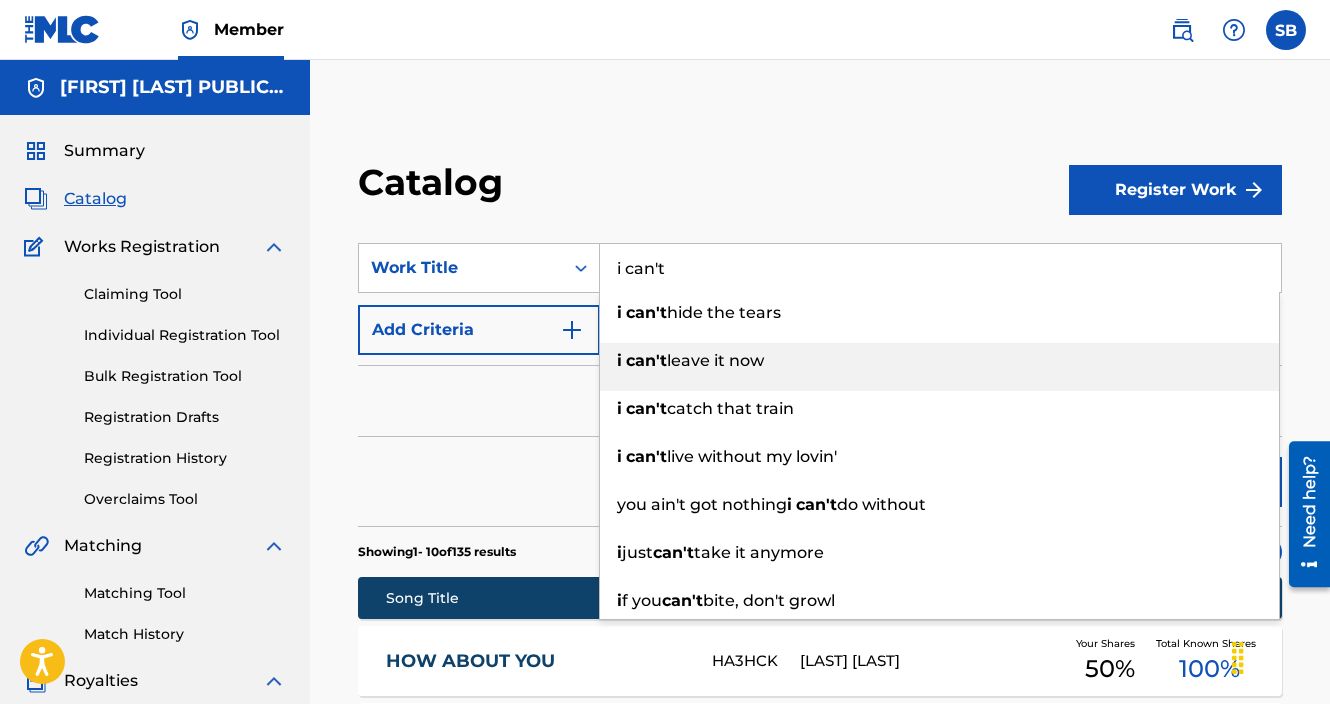 click on "leave it now" at bounding box center [715, 360] 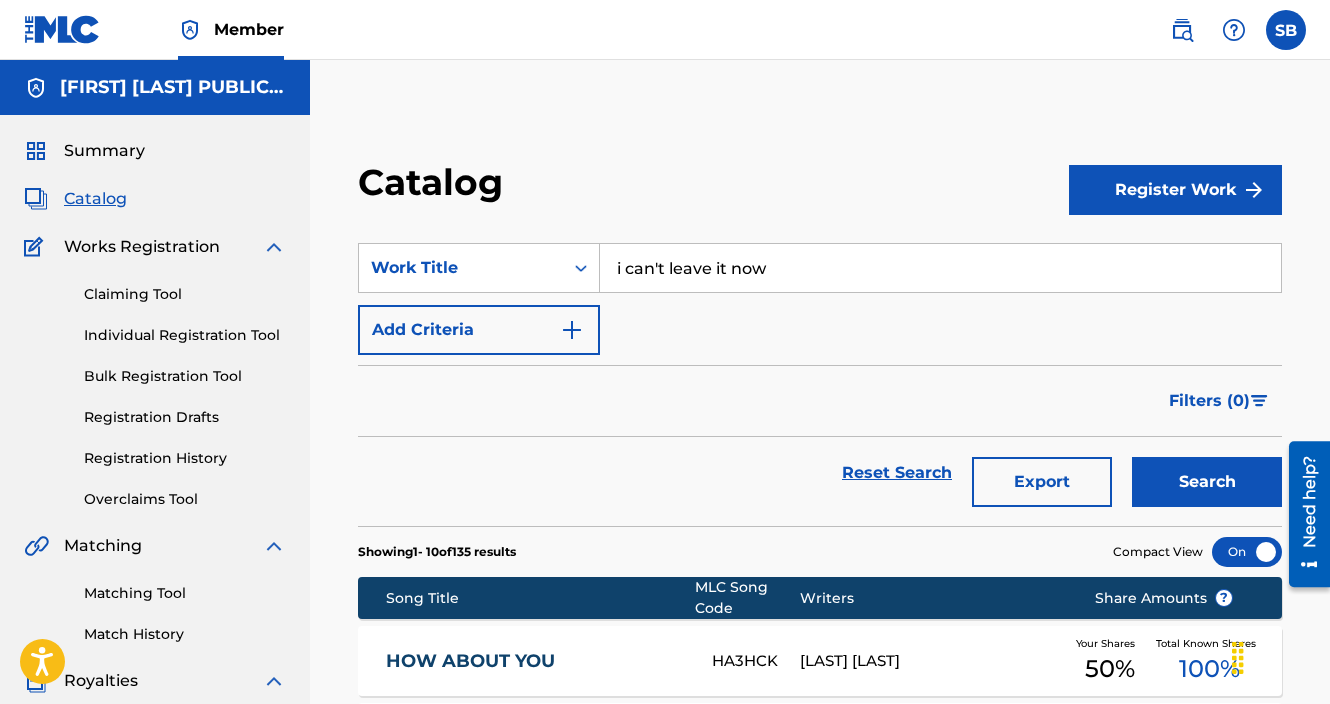click on "Search" at bounding box center [1207, 482] 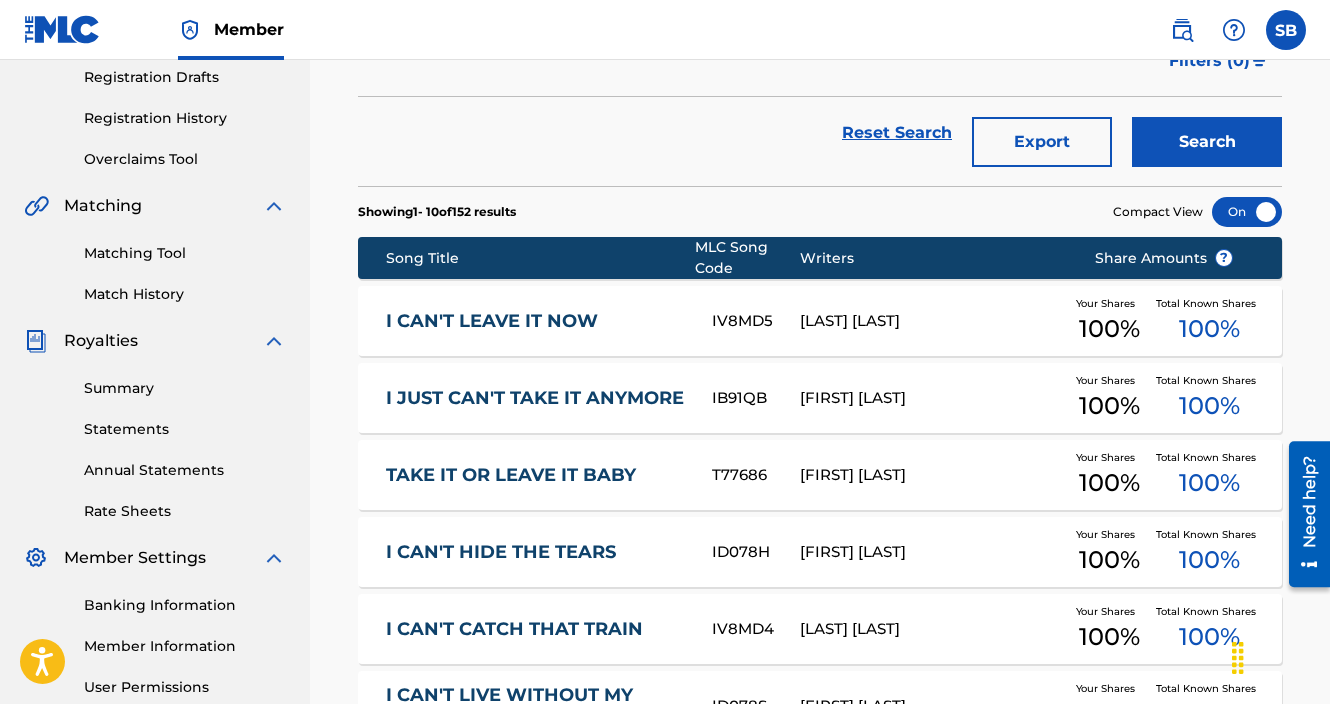 scroll, scrollTop: 390, scrollLeft: 0, axis: vertical 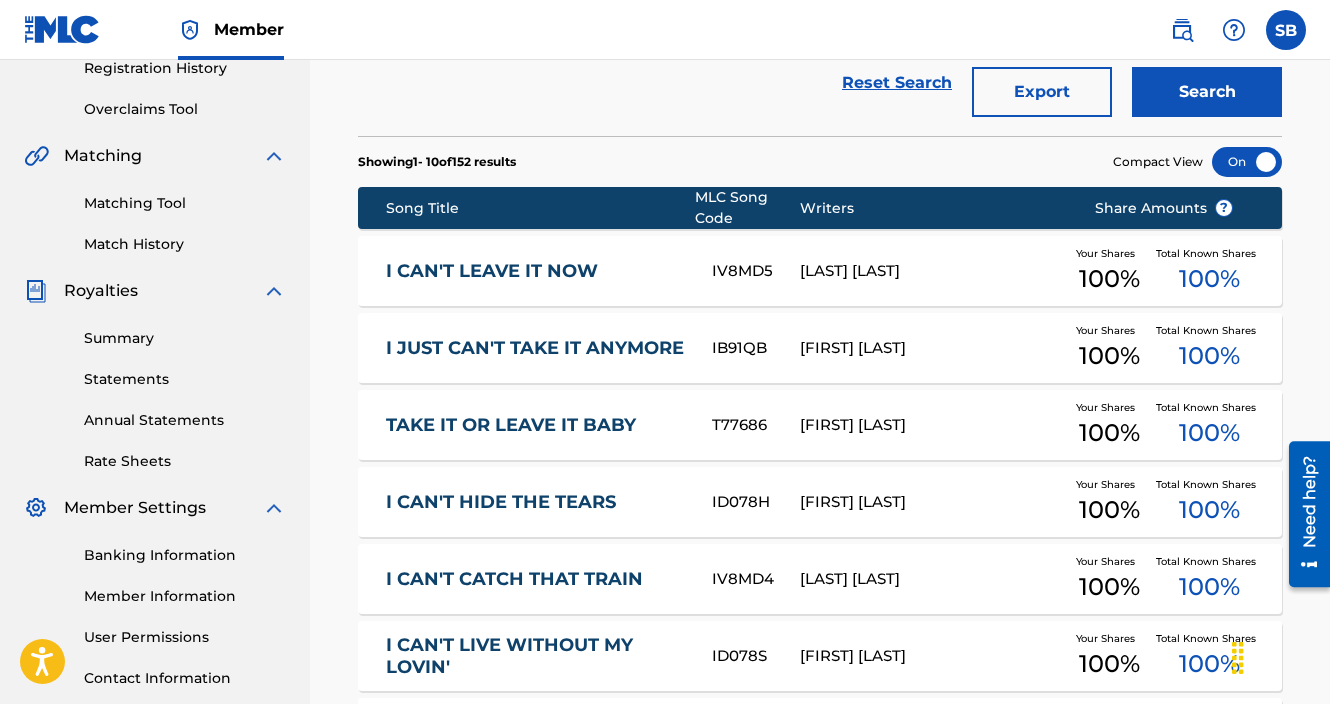 click on "I CAN'T LEAVE IT NOW" at bounding box center [536, 271] 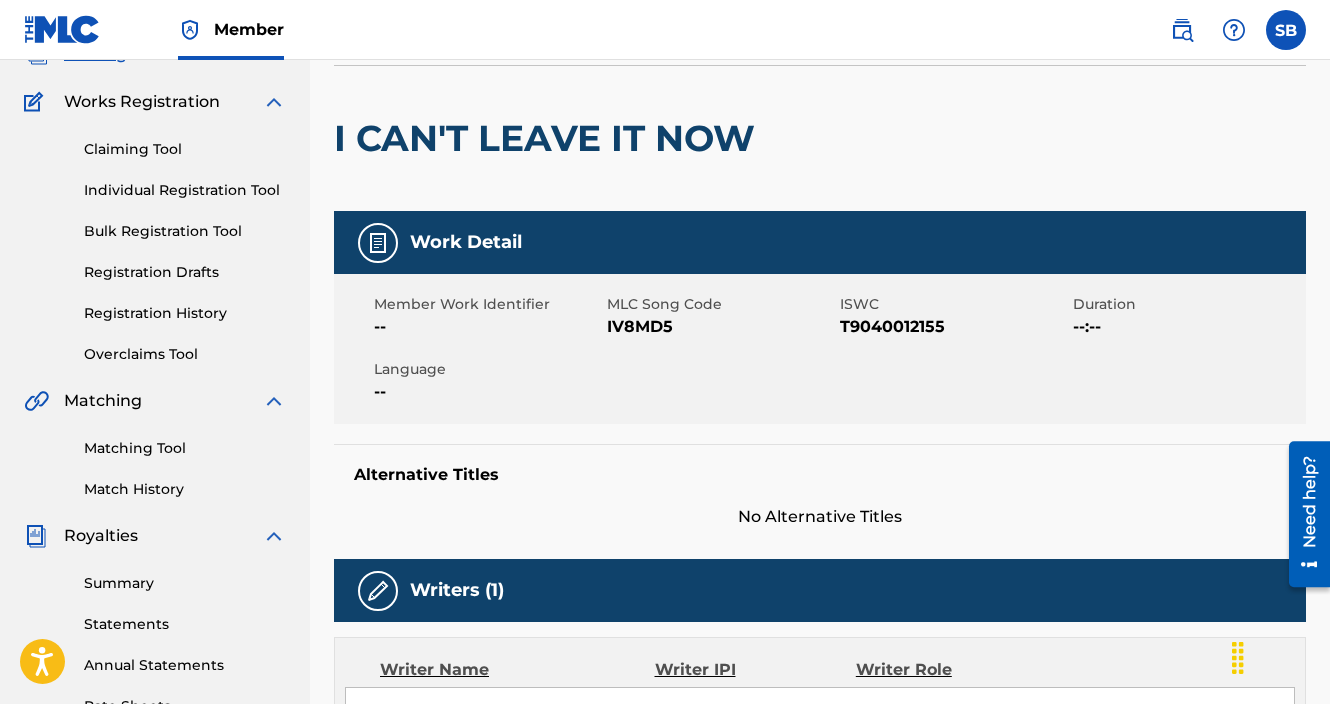 scroll, scrollTop: 0, scrollLeft: 0, axis: both 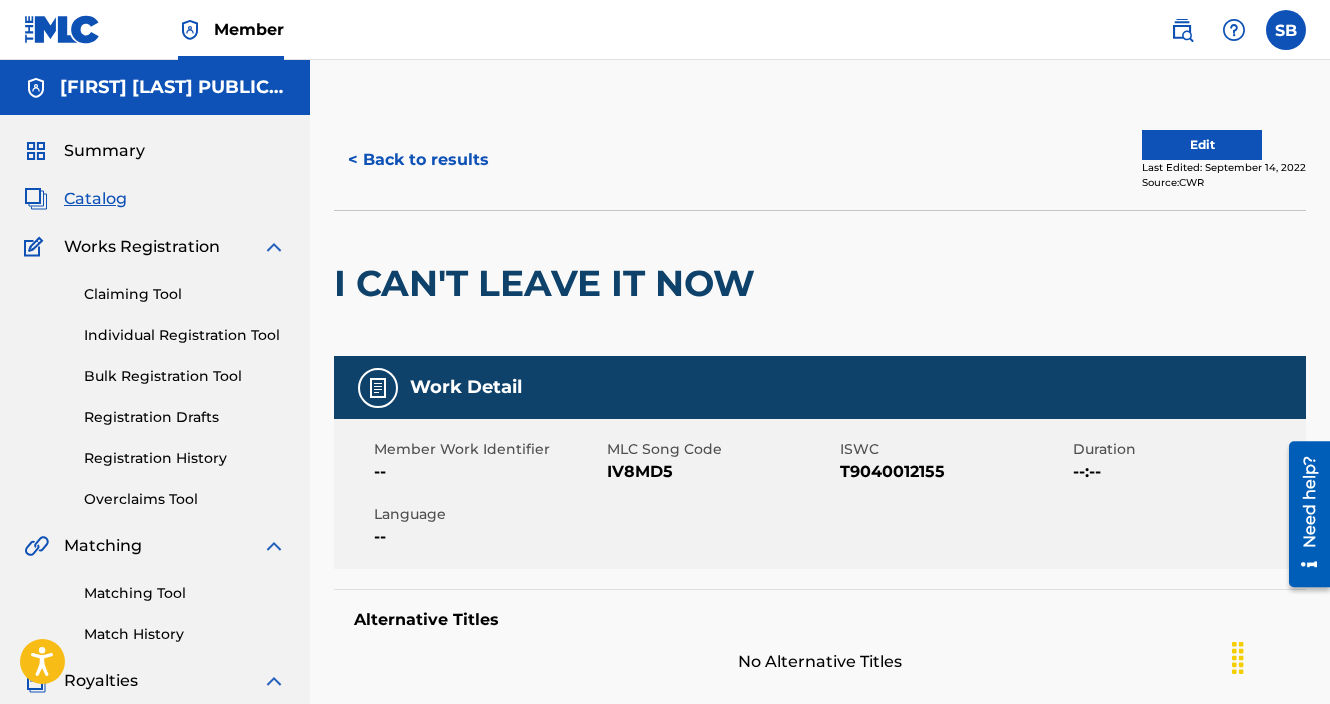click on "< Back to results" at bounding box center (418, 160) 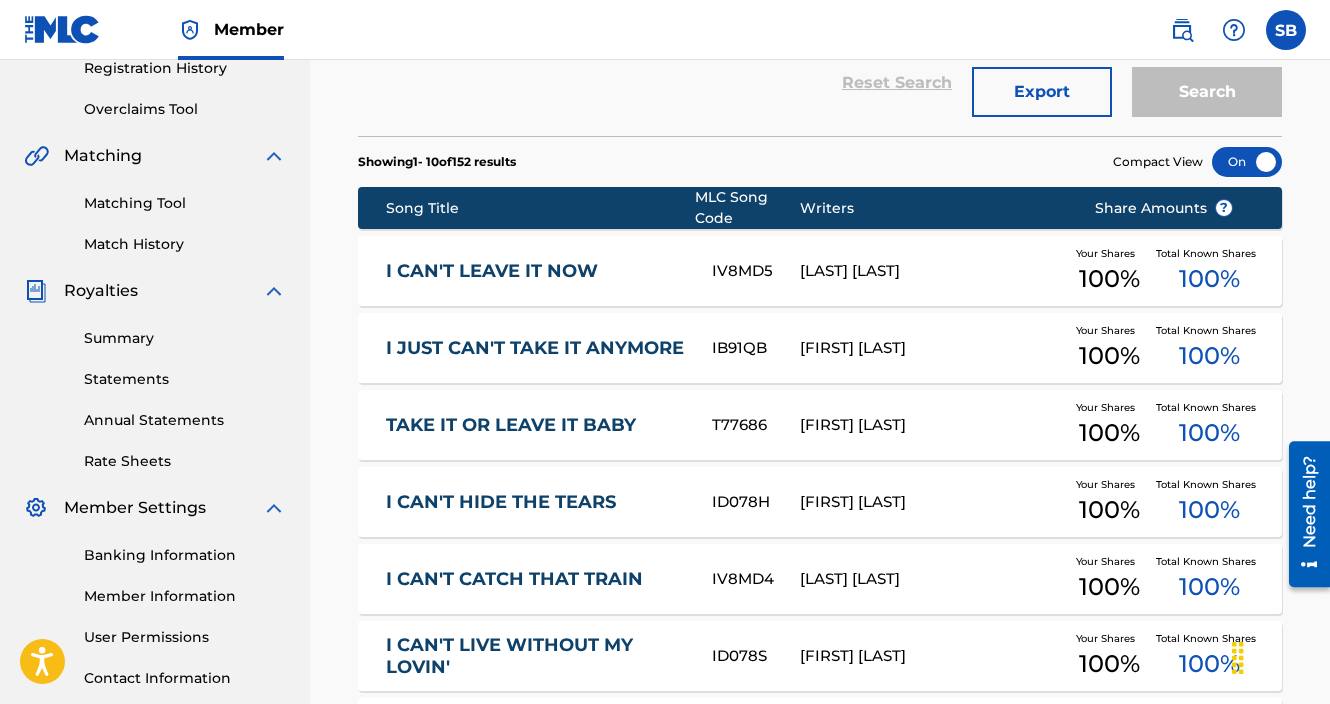scroll, scrollTop: 0, scrollLeft: 0, axis: both 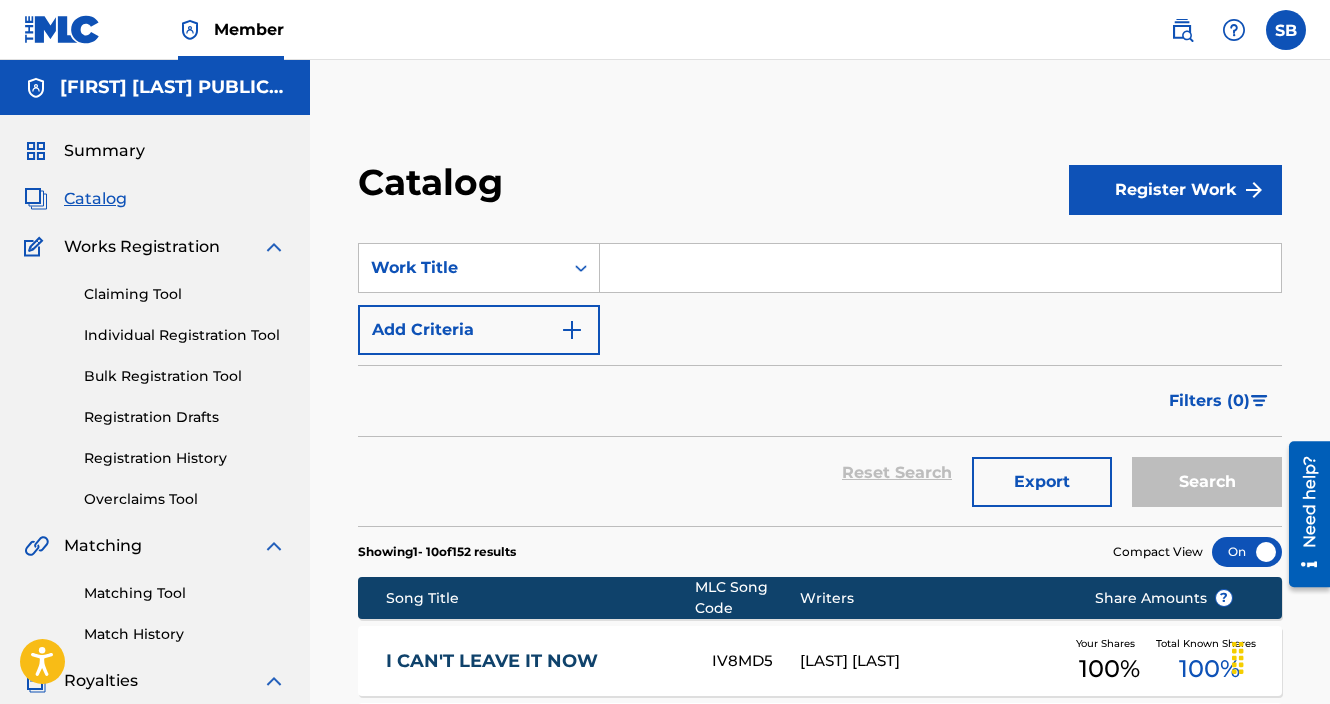 click at bounding box center [940, 268] 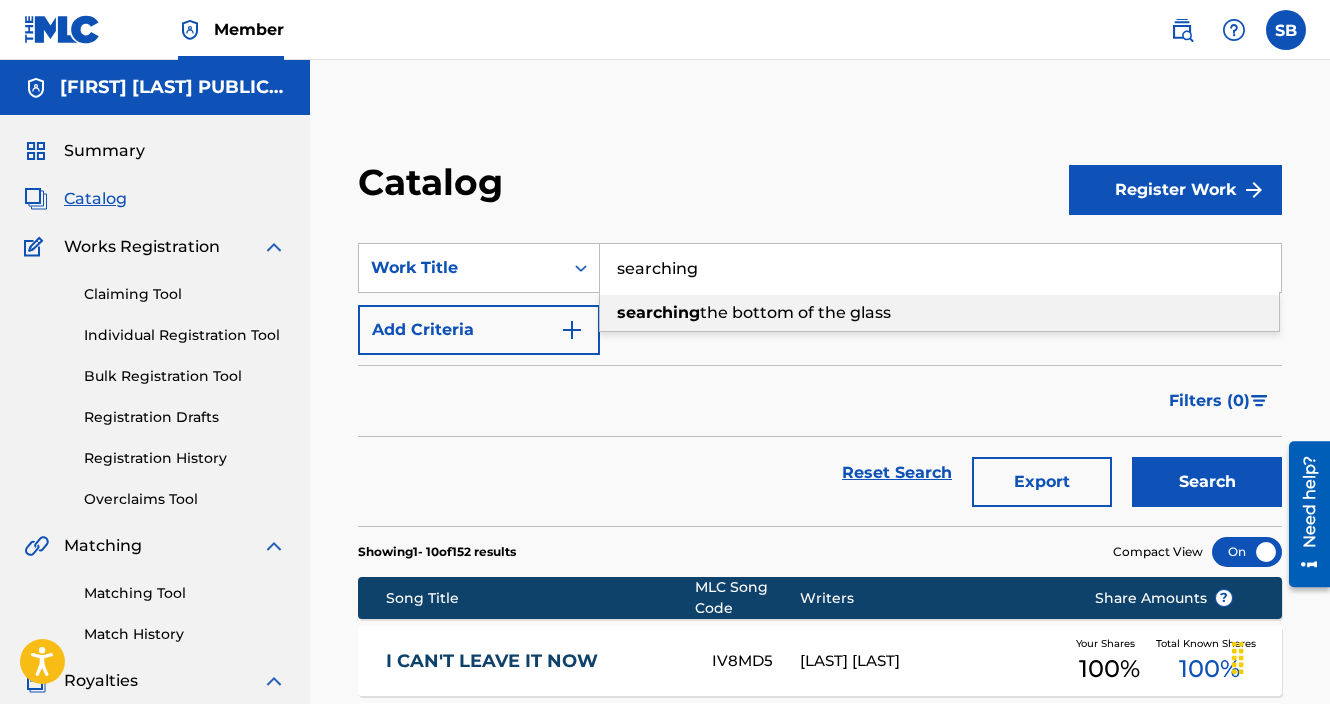 click on "the bottom of the glass" at bounding box center [795, 312] 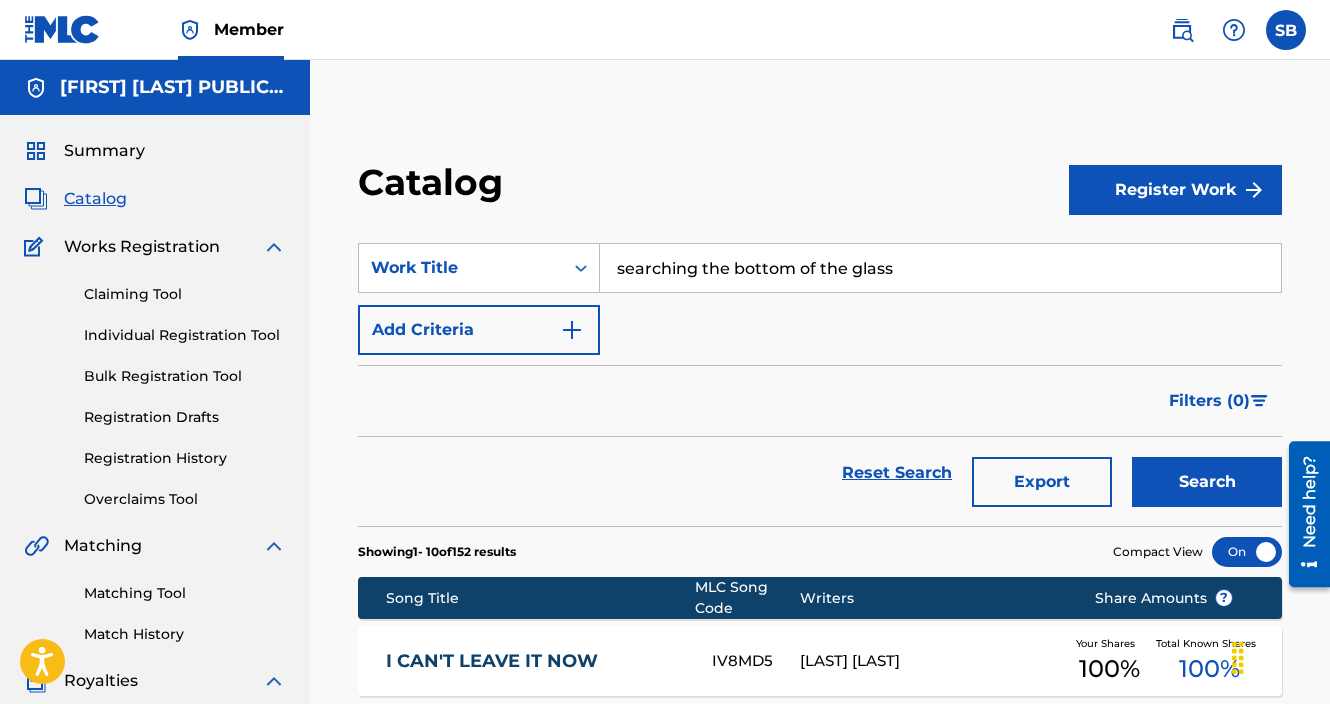 click on "Search" at bounding box center [1207, 482] 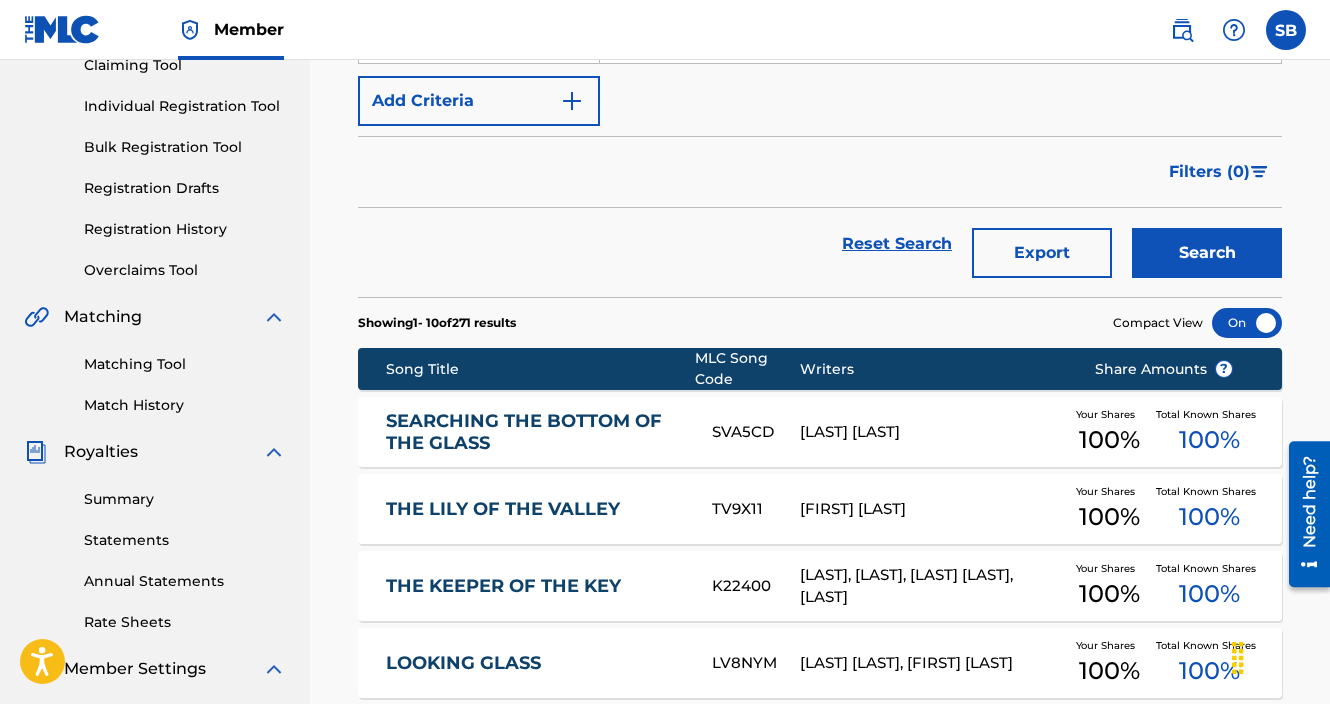 scroll, scrollTop: 350, scrollLeft: 0, axis: vertical 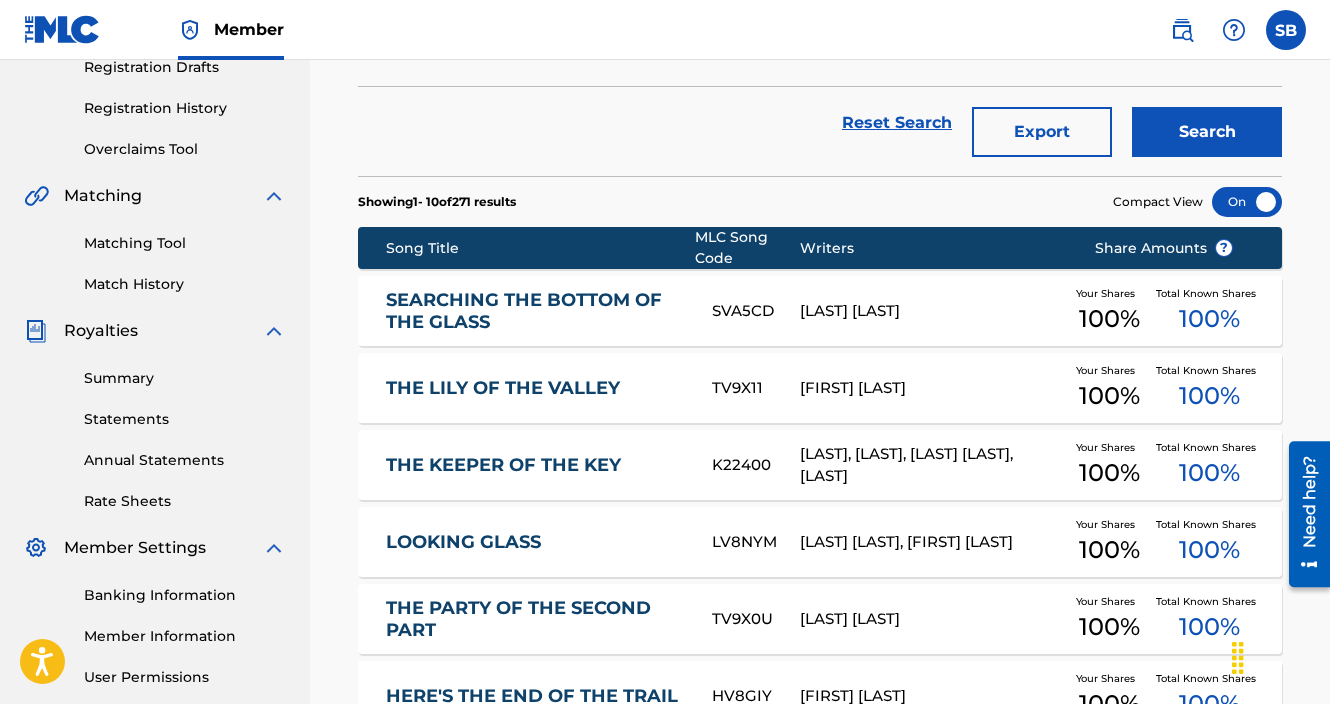 click on "SEARCHING THE BOTTOM OF THE GLASS" at bounding box center (536, 311) 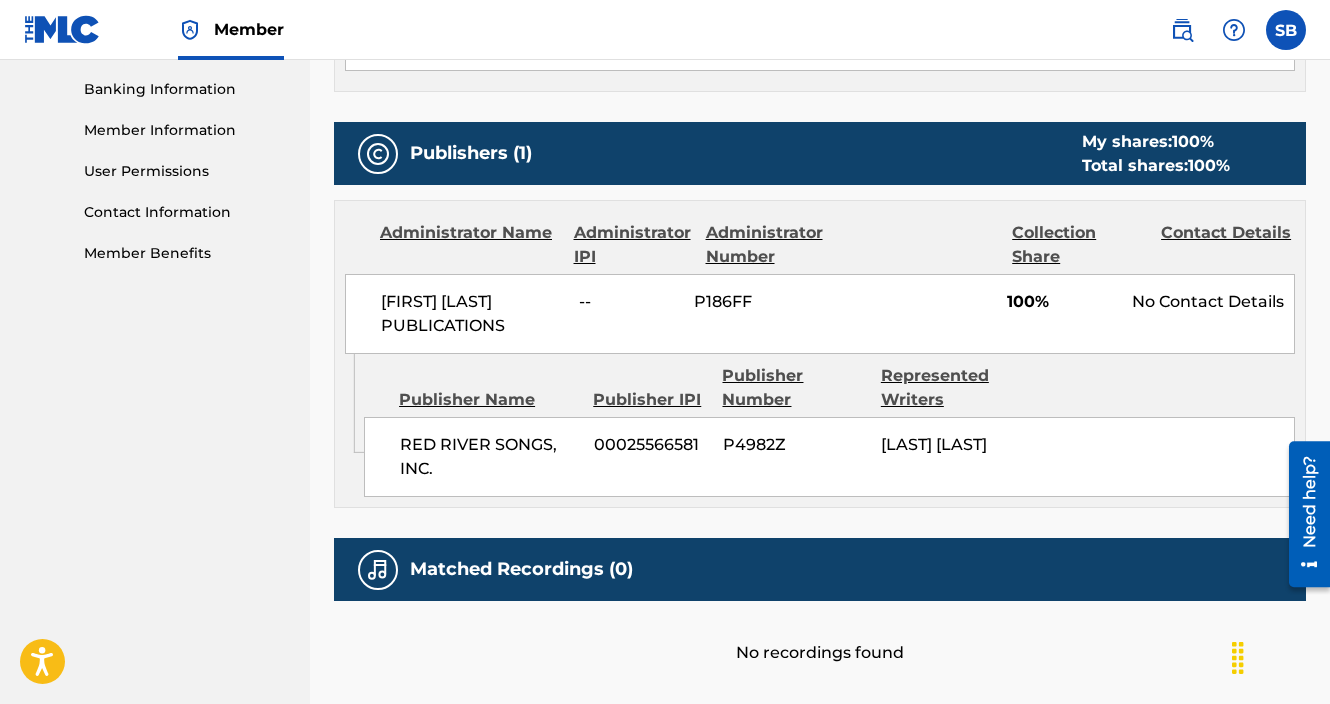 scroll, scrollTop: 0, scrollLeft: 0, axis: both 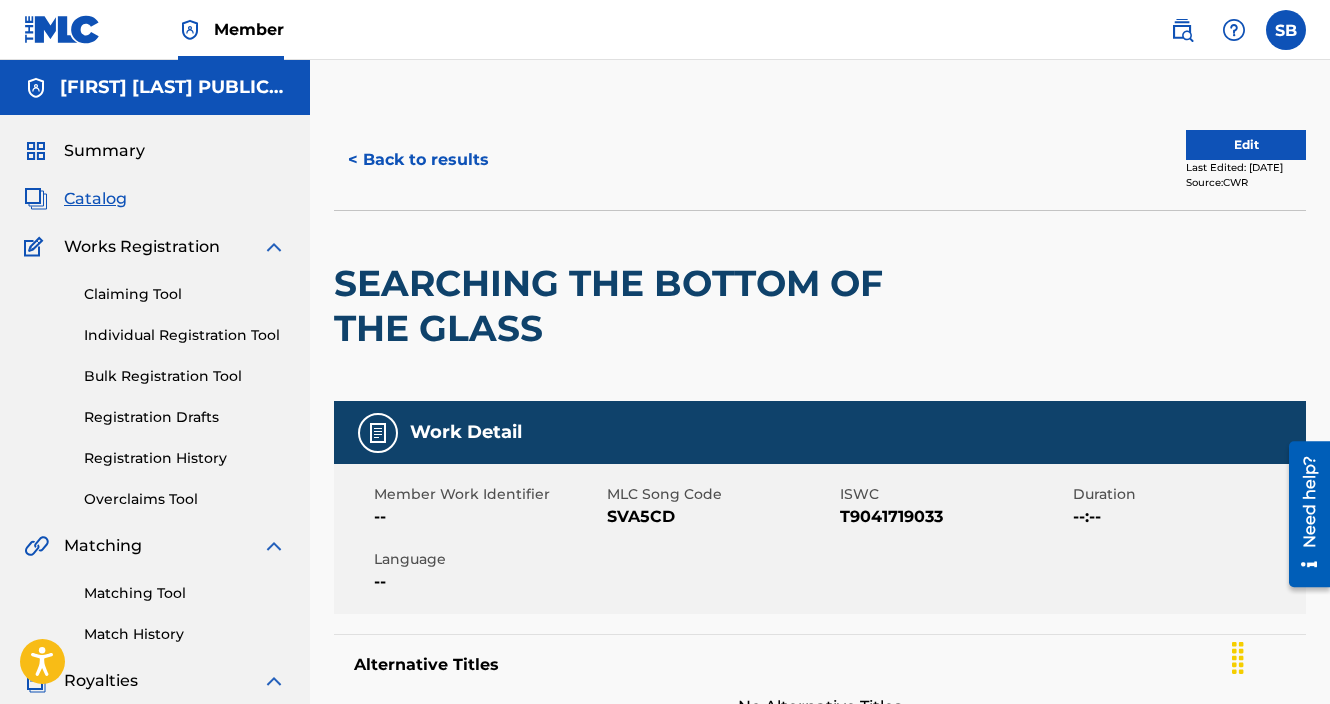 click on "< Back to results" at bounding box center (418, 160) 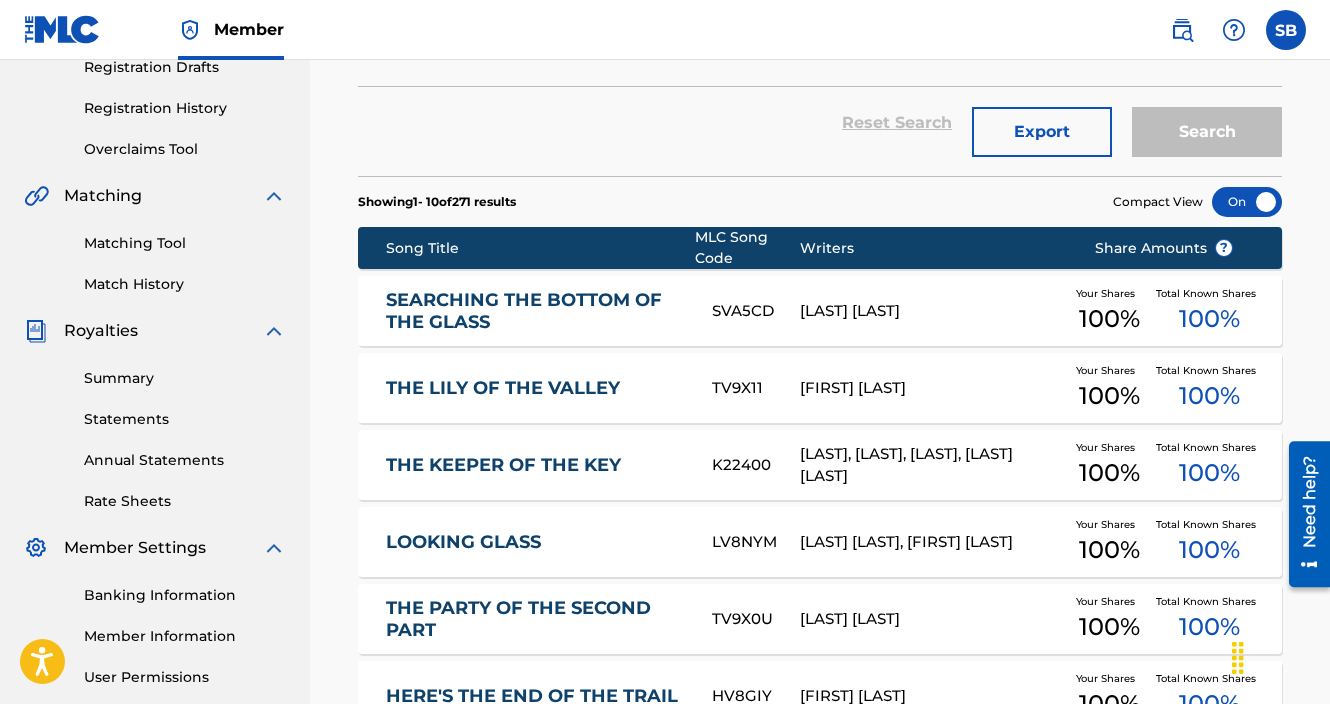scroll, scrollTop: 0, scrollLeft: 0, axis: both 